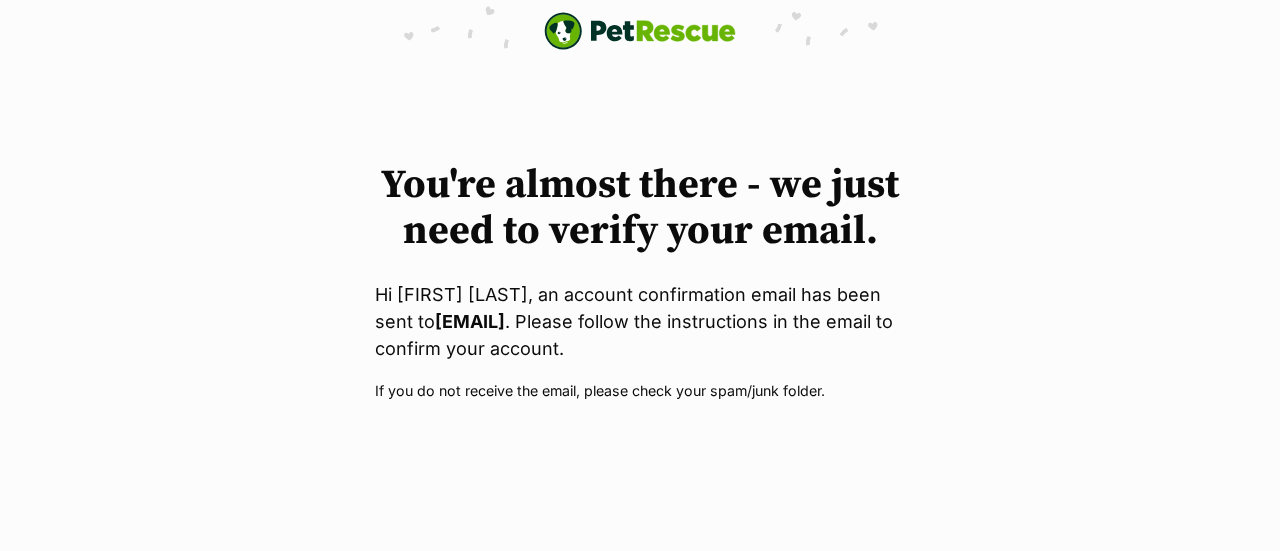 scroll, scrollTop: 0, scrollLeft: 0, axis: both 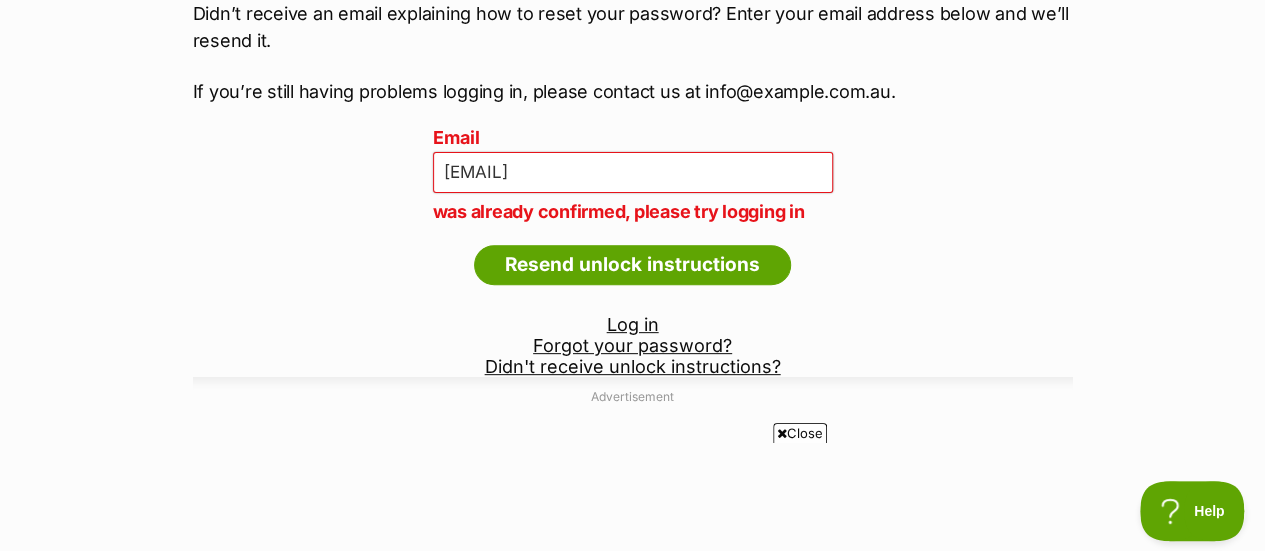 click on "Log in" at bounding box center (633, 324) 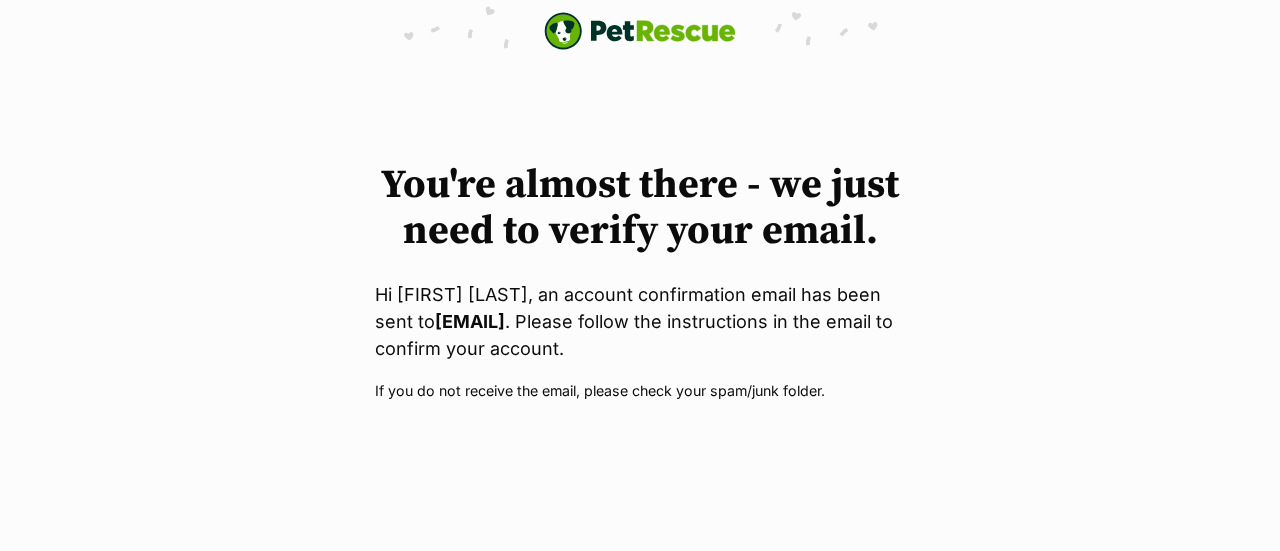 scroll, scrollTop: 0, scrollLeft: 0, axis: both 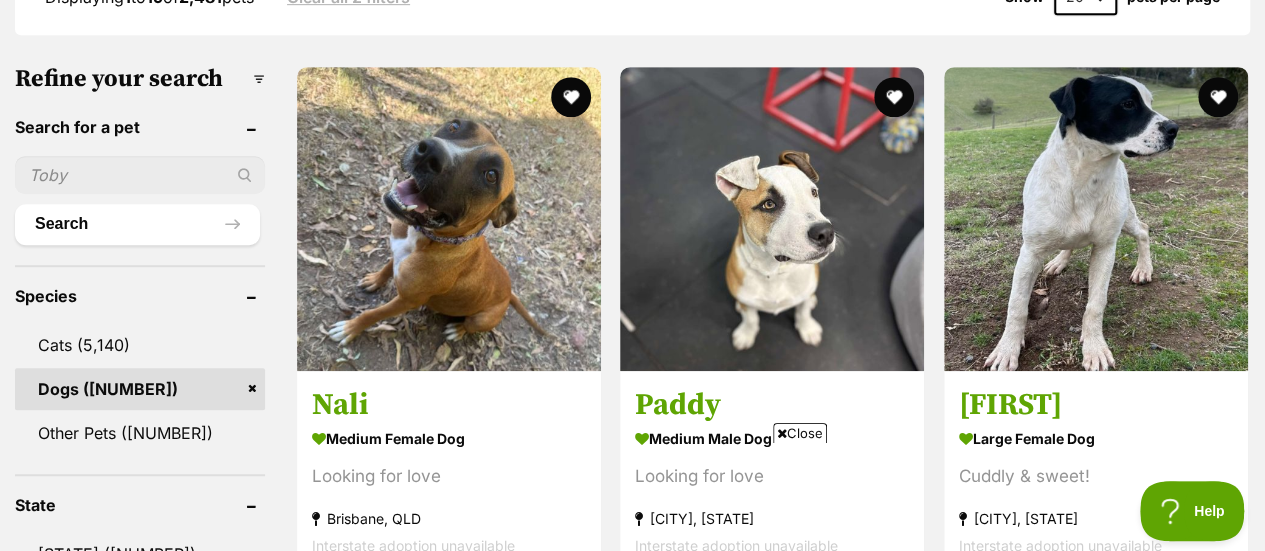click at bounding box center [140, 175] 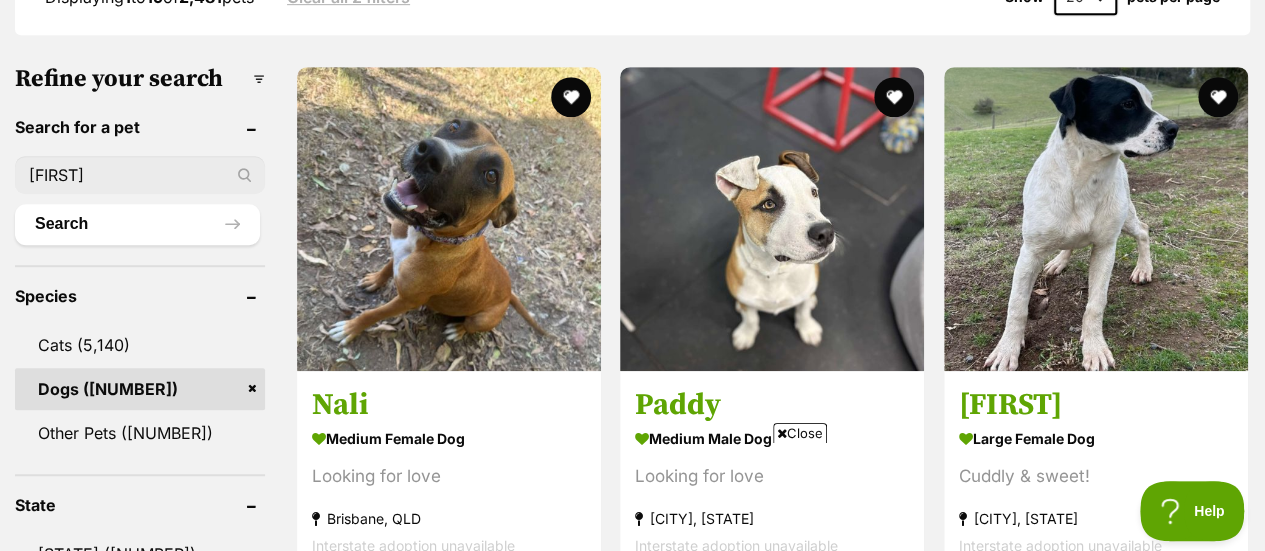 type on "Bonny" 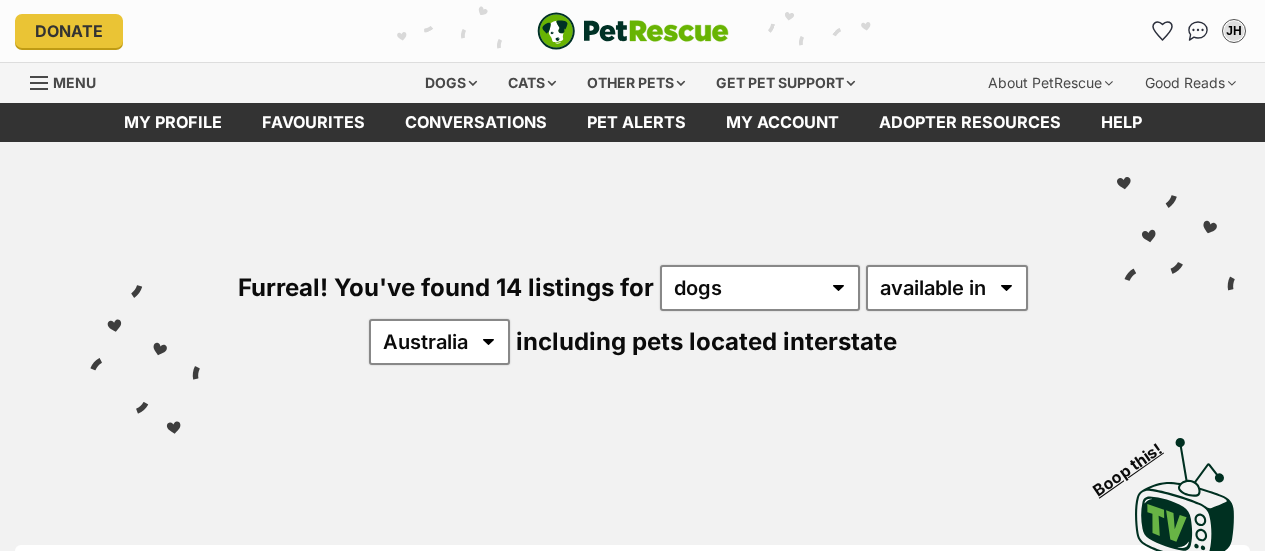 scroll, scrollTop: 0, scrollLeft: 0, axis: both 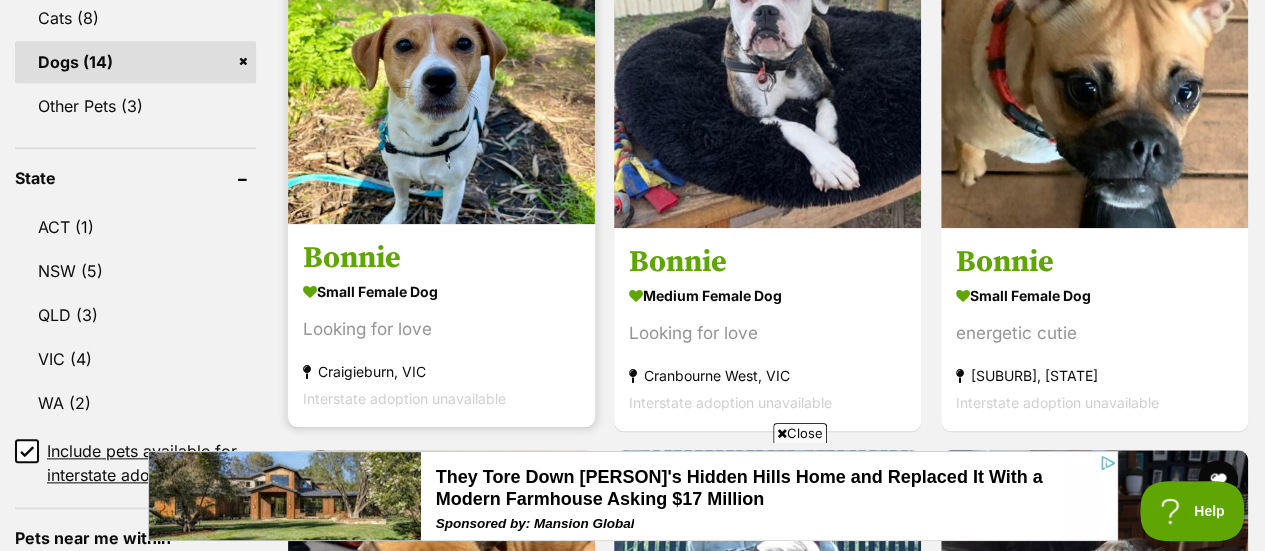 click at bounding box center [441, 70] 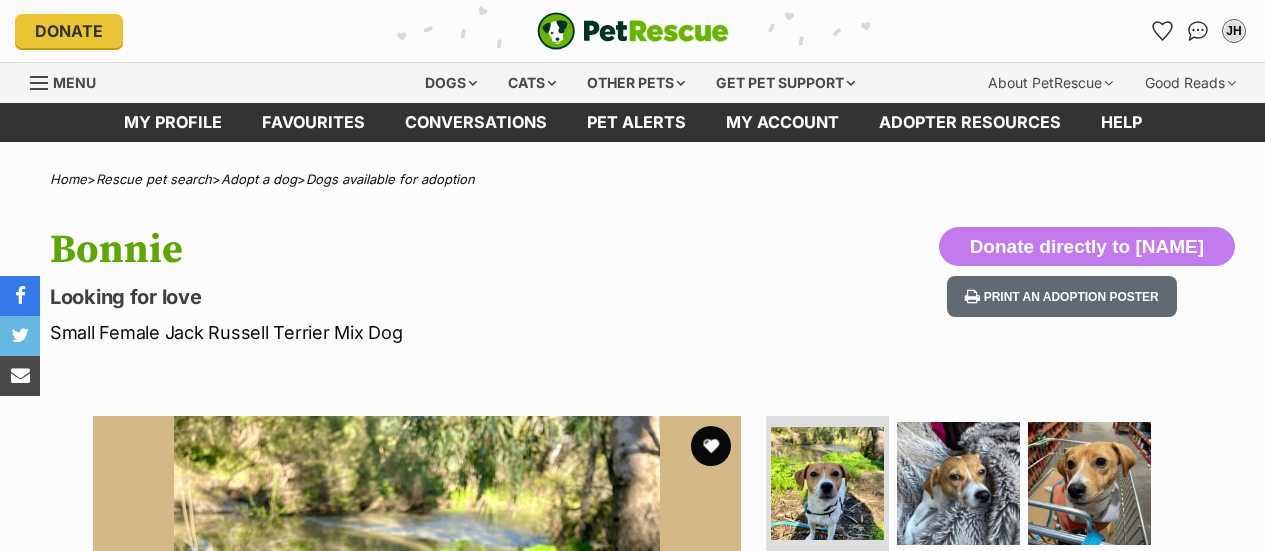 scroll, scrollTop: 0, scrollLeft: 0, axis: both 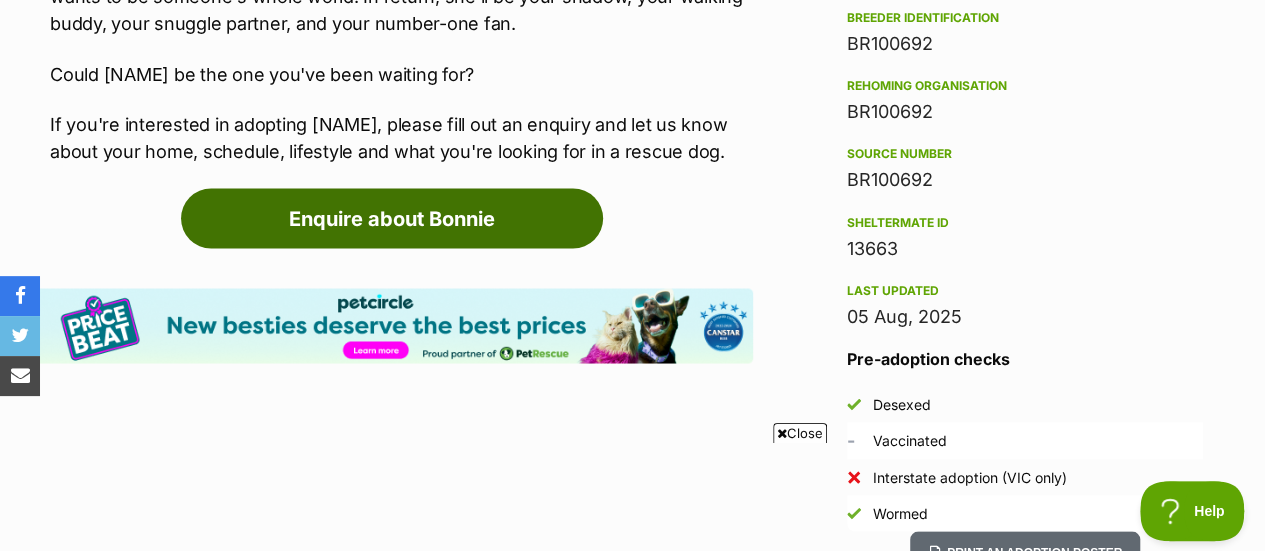 click on "Enquire about Bonnie" at bounding box center [392, 218] 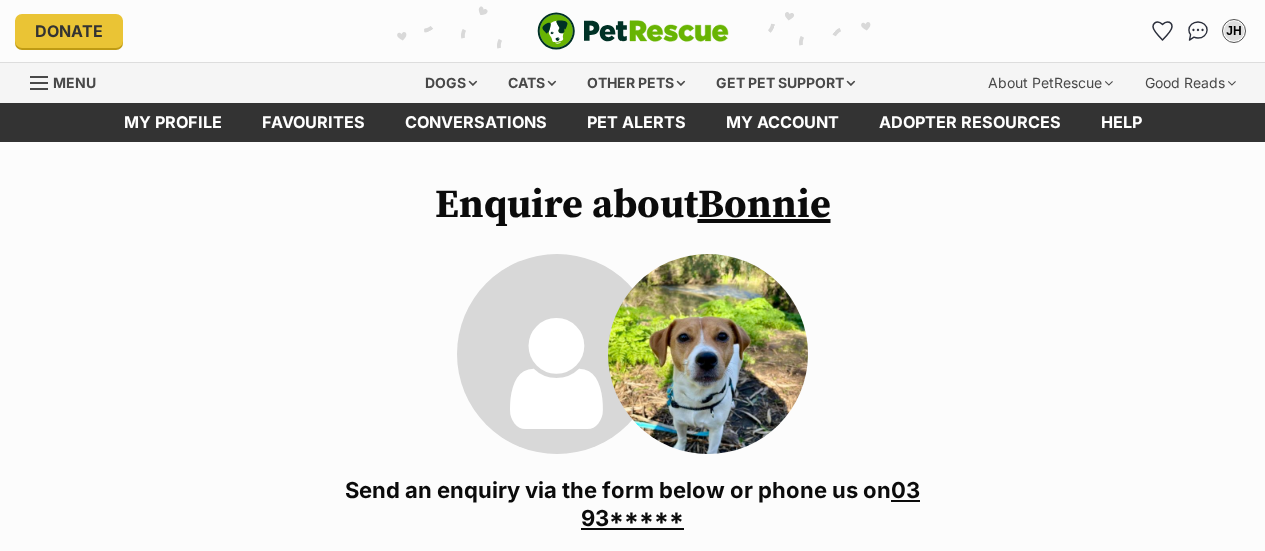scroll, scrollTop: 0, scrollLeft: 0, axis: both 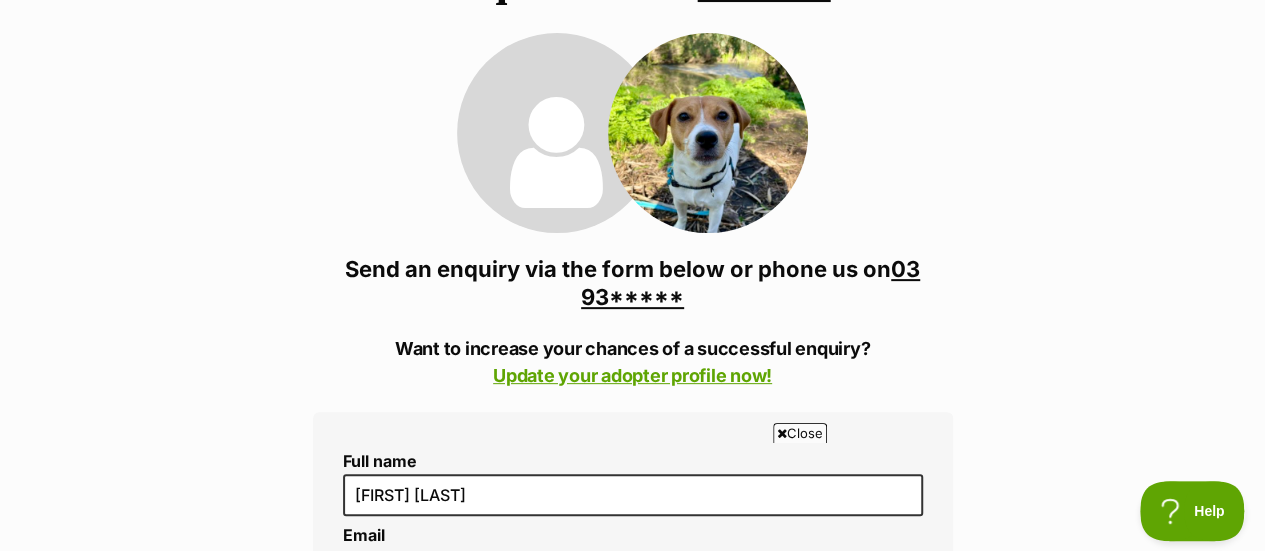 click on "03 93*****" at bounding box center (750, 283) 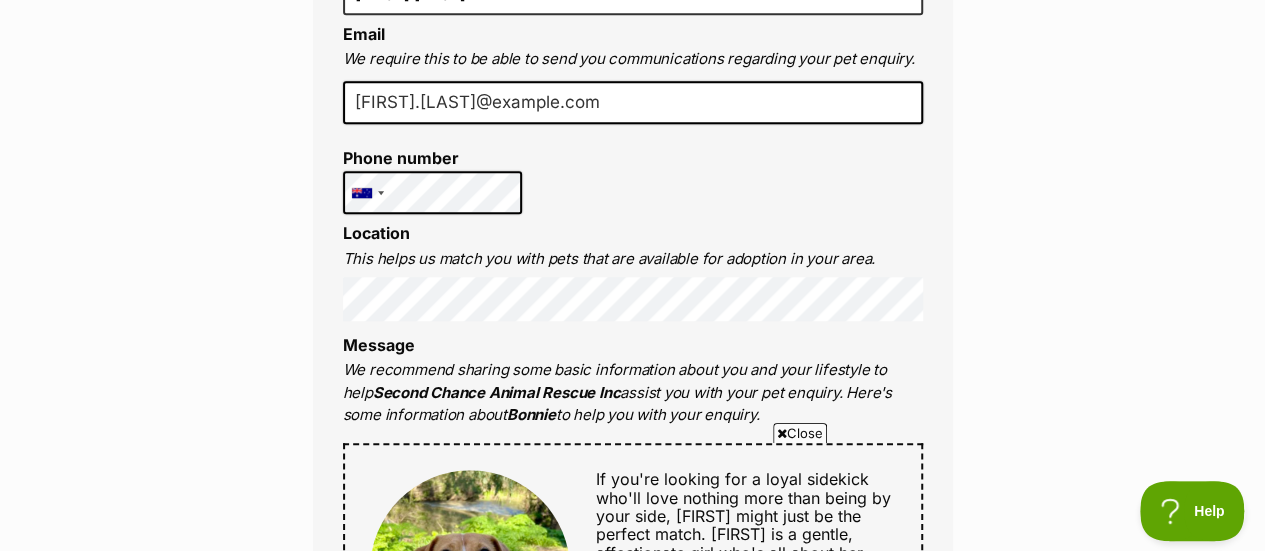 scroll, scrollTop: 724, scrollLeft: 0, axis: vertical 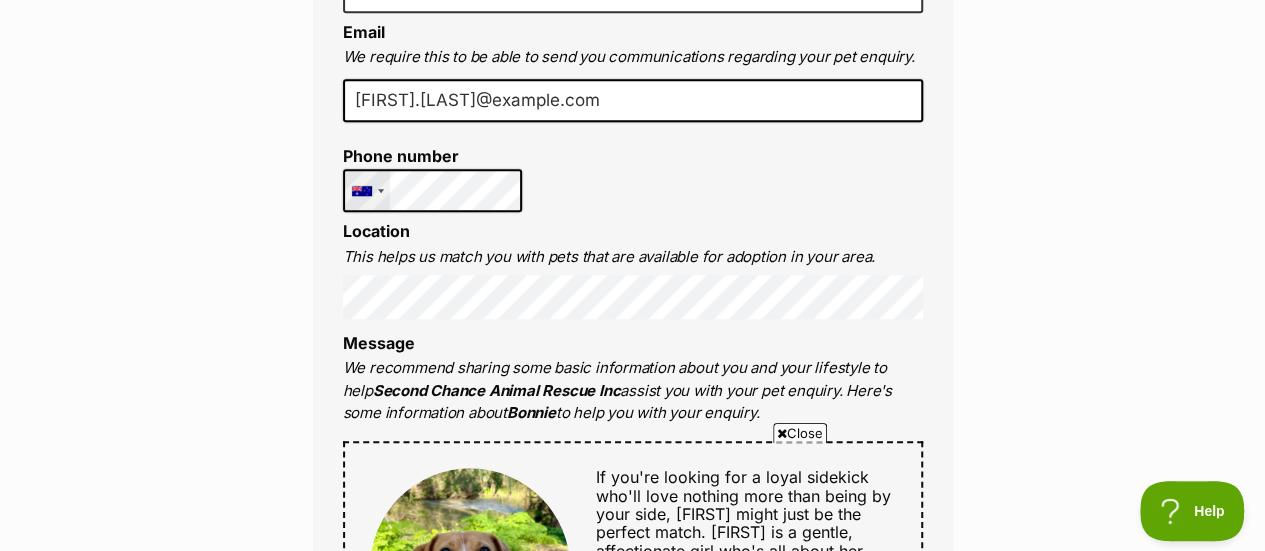 click at bounding box center (381, 191) 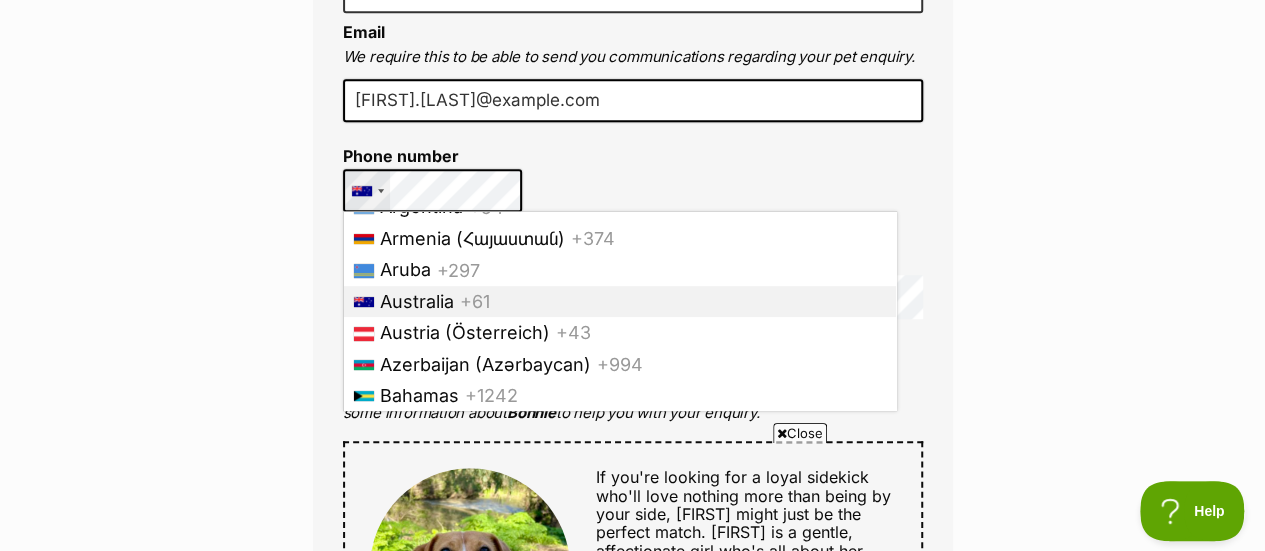 scroll, scrollTop: 372, scrollLeft: 0, axis: vertical 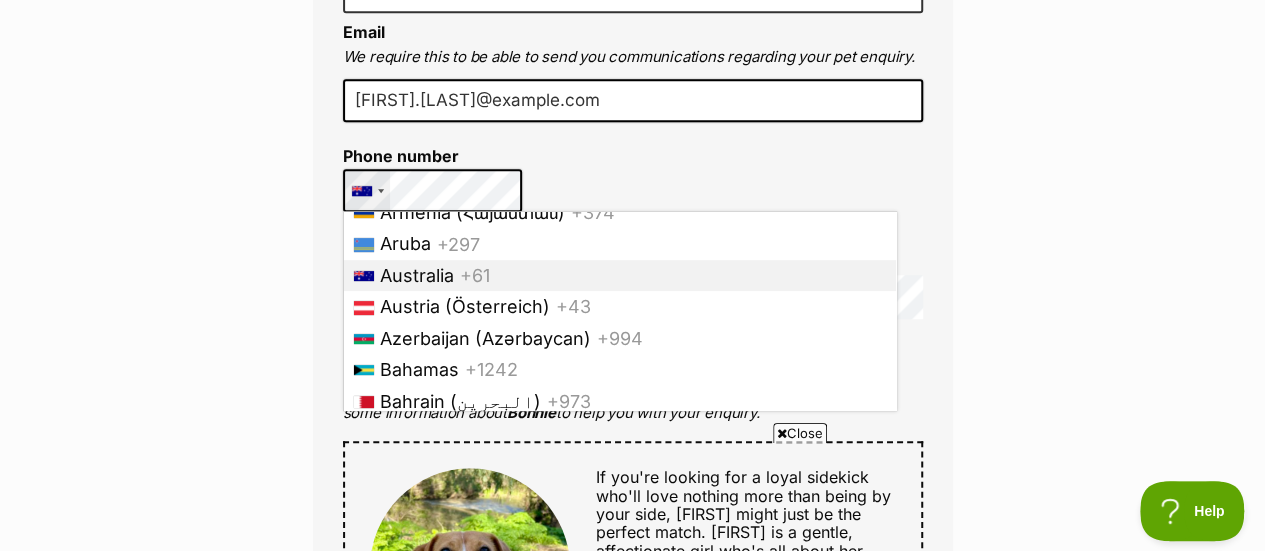 click on "Australia" at bounding box center [417, 275] 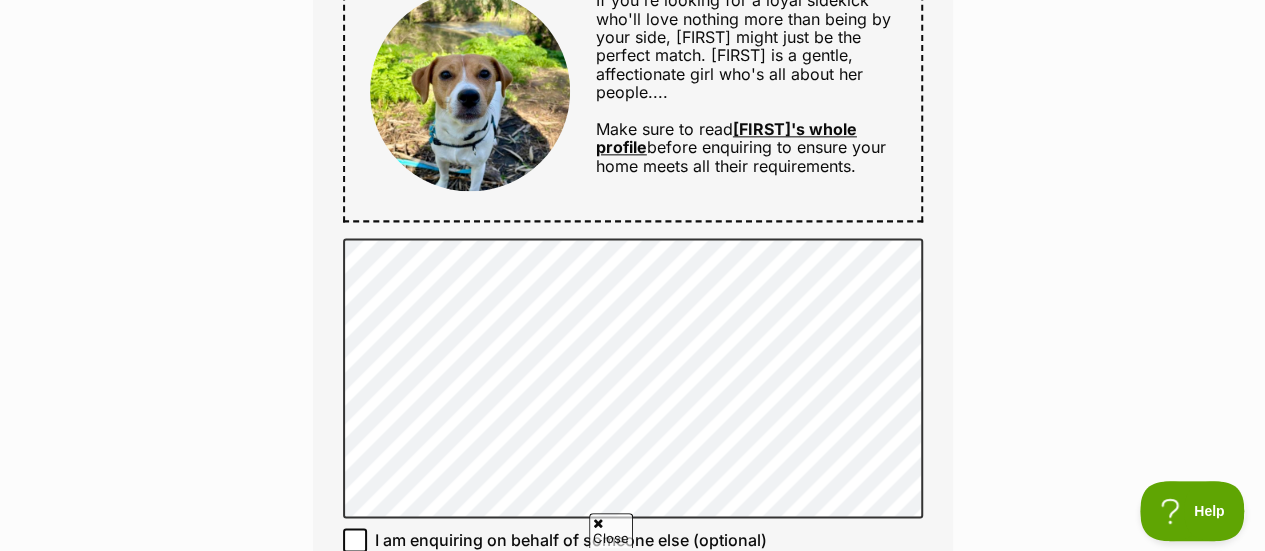 scroll, scrollTop: 1207, scrollLeft: 0, axis: vertical 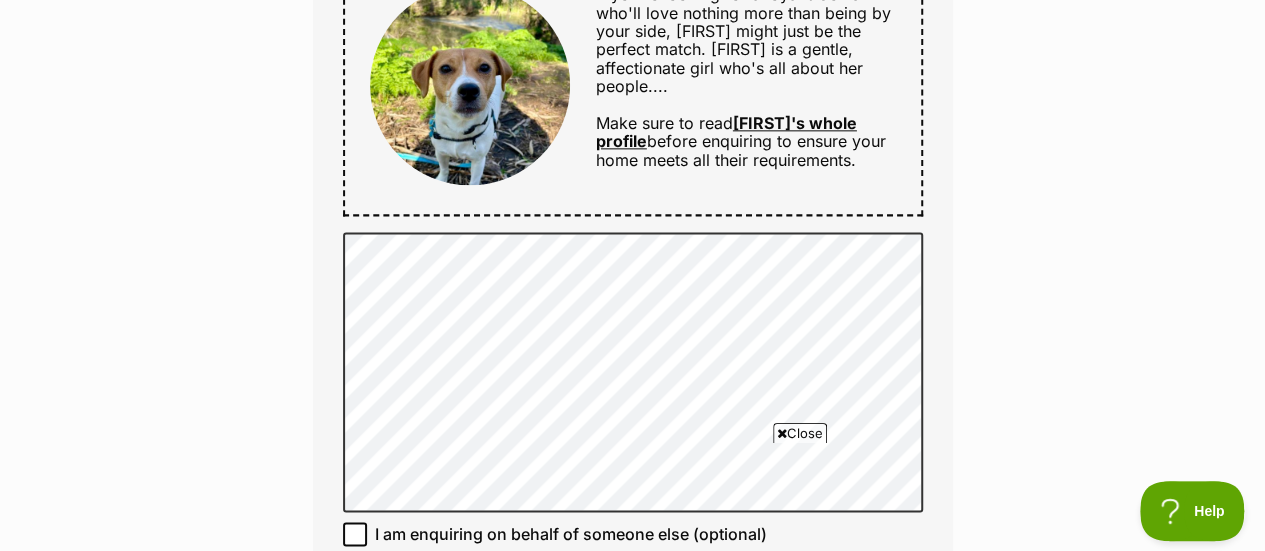 click on "Enquire about  Bonnie
03 9357 0834
Send an enquiry via the form below or phone us on
03 9357 0834
Want to increase your chances of a successful enquiry?
Update your adopter profile now!
Full name Jo Hook
Email
We require this to be able to send you communications regarding your pet enquiry.
hook.jo@gmail.com
Phone number United States +1 United Kingdom +44 Afghanistan (‫افغانستان‬‎) +93 Albania (Shqipëri) +355 Algeria (‫الجزائر‬‎) +213 American Samoa +1684 Andorra +376 Angola +244 Anguilla +1264 Antigua and Barbuda +1268 Argentina +54 Armenia (Հայաստան) +374 Aruba +297 Australia +61 Austria (Österreich) +43 Azerbaijan (Azərbaycan) +994 Bahamas +1242 Bahrain (‫البحرين‬‎) +973 Bangladesh (বাংলাদেশ) +880 Barbados +1246 Belarus (Беларусь) +375 Belgium (België) +32 Belize +501 Benin (Bénin) +229 Bermuda +1441 Bhutan (འབྲུག) +975 Bolivia +591 +387 Botswana +267 +55 +246 +1" at bounding box center (632, 125) 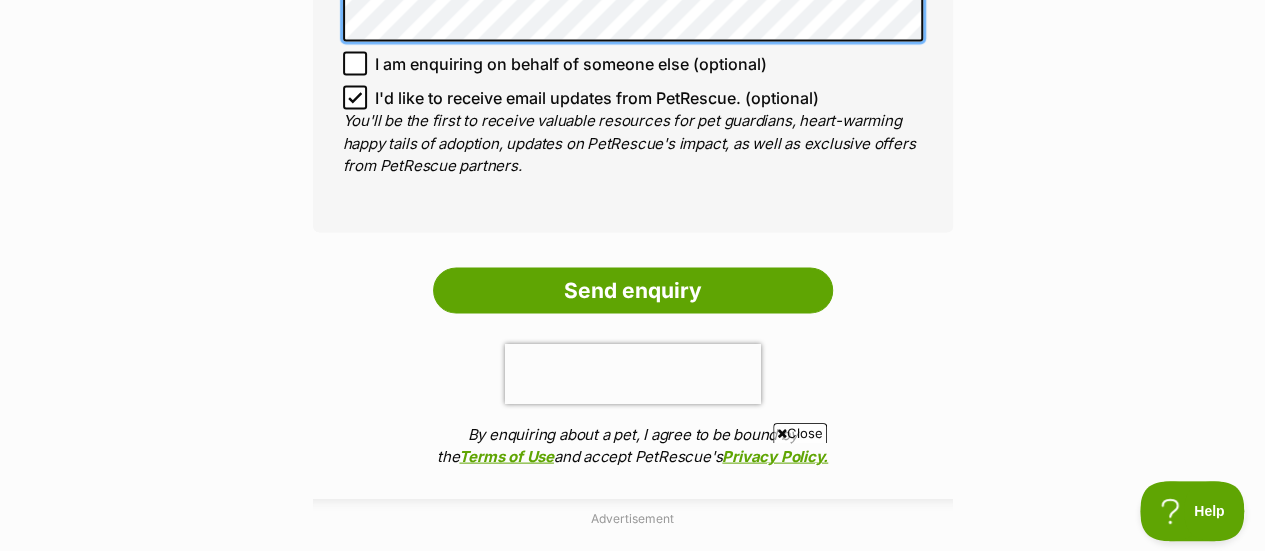 scroll, scrollTop: 1869, scrollLeft: 0, axis: vertical 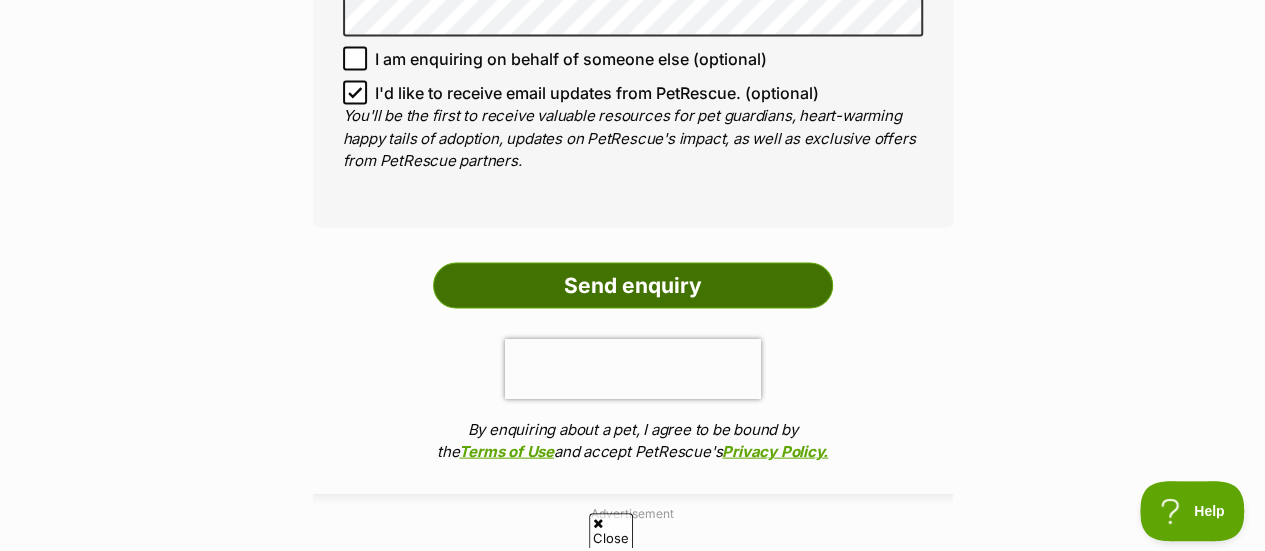 click on "Send enquiry" at bounding box center (633, 285) 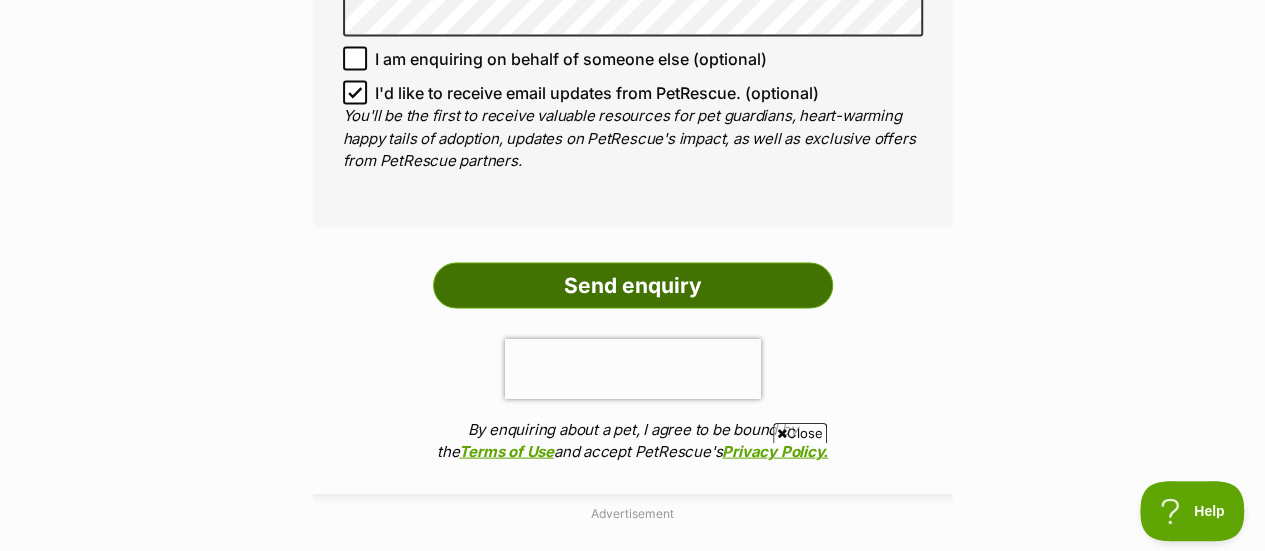 scroll, scrollTop: 1862, scrollLeft: 0, axis: vertical 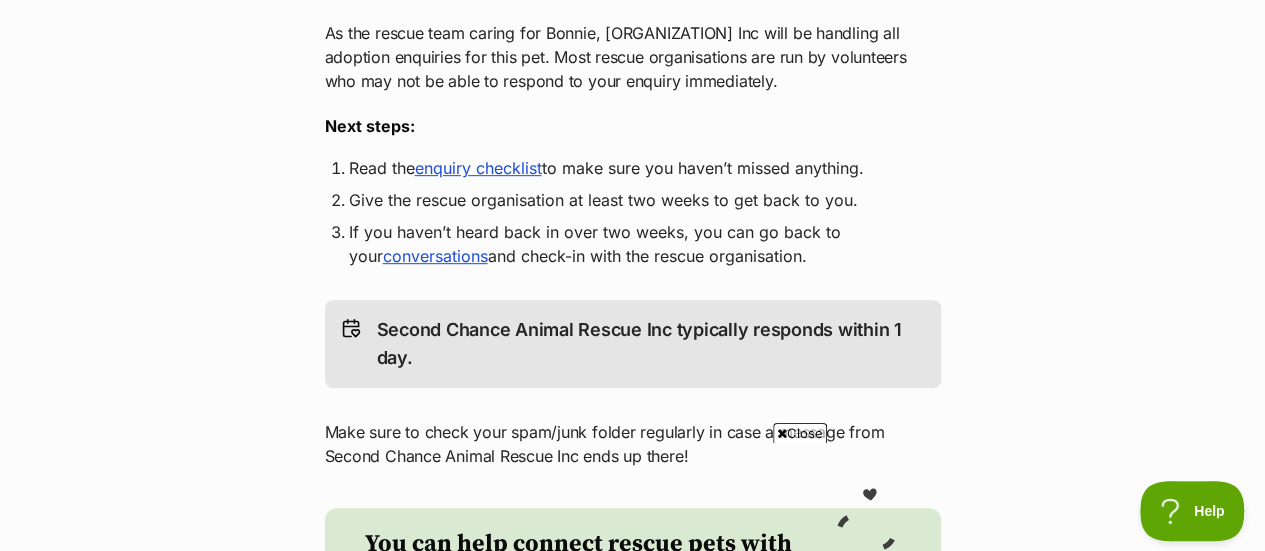 click on "enquiry checklist" at bounding box center [478, 168] 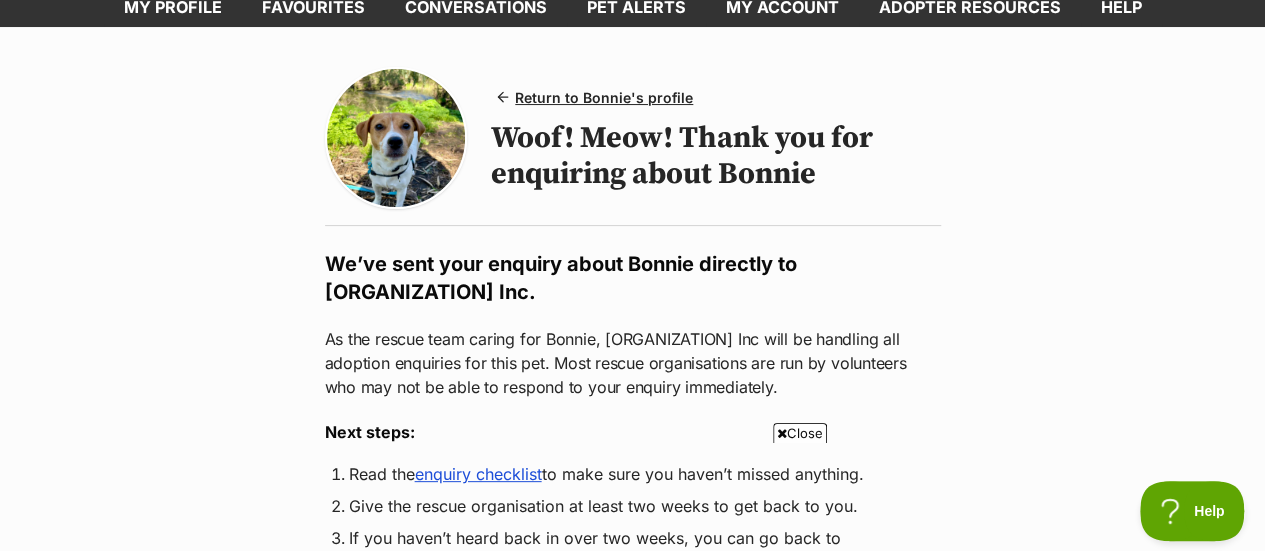 scroll, scrollTop: 0, scrollLeft: 0, axis: both 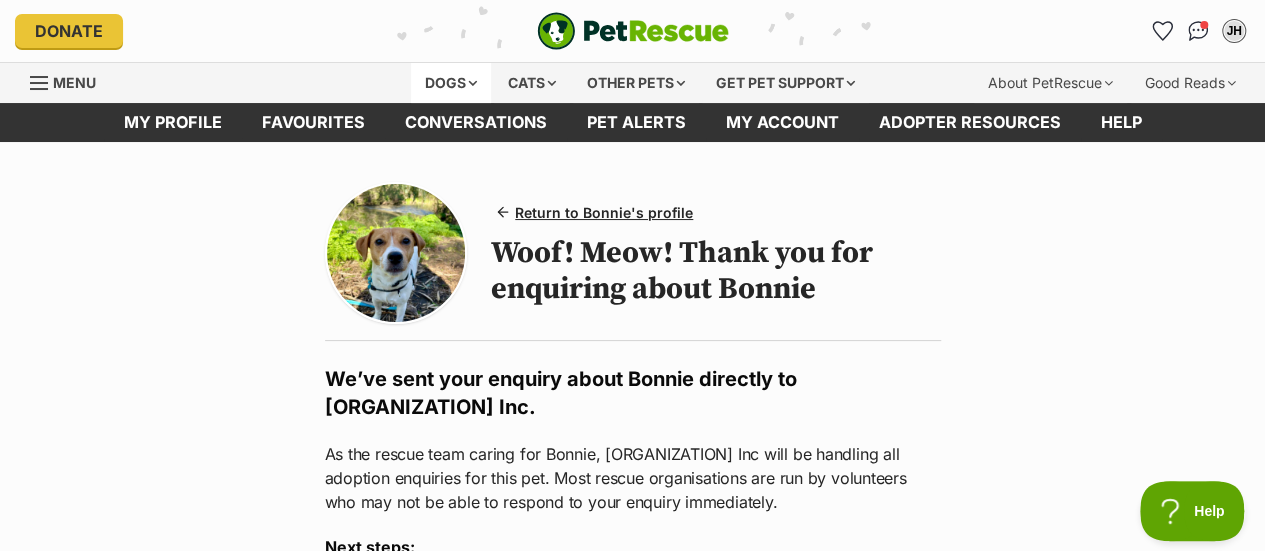 click on "Dogs" at bounding box center (451, 83) 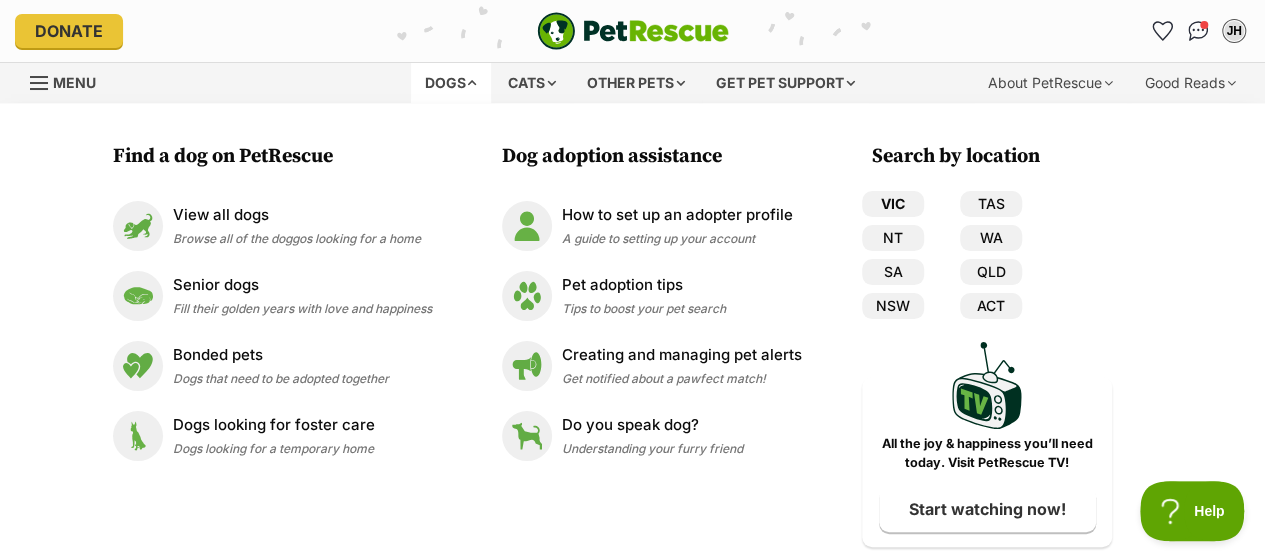 click on "VIC" at bounding box center (893, 204) 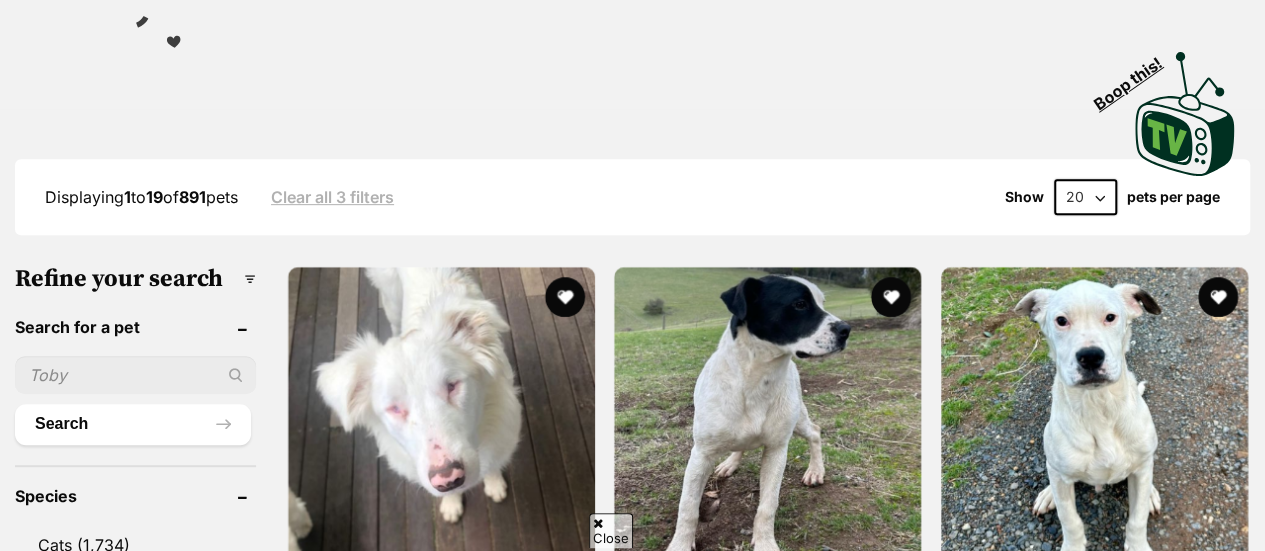 scroll, scrollTop: 0, scrollLeft: 0, axis: both 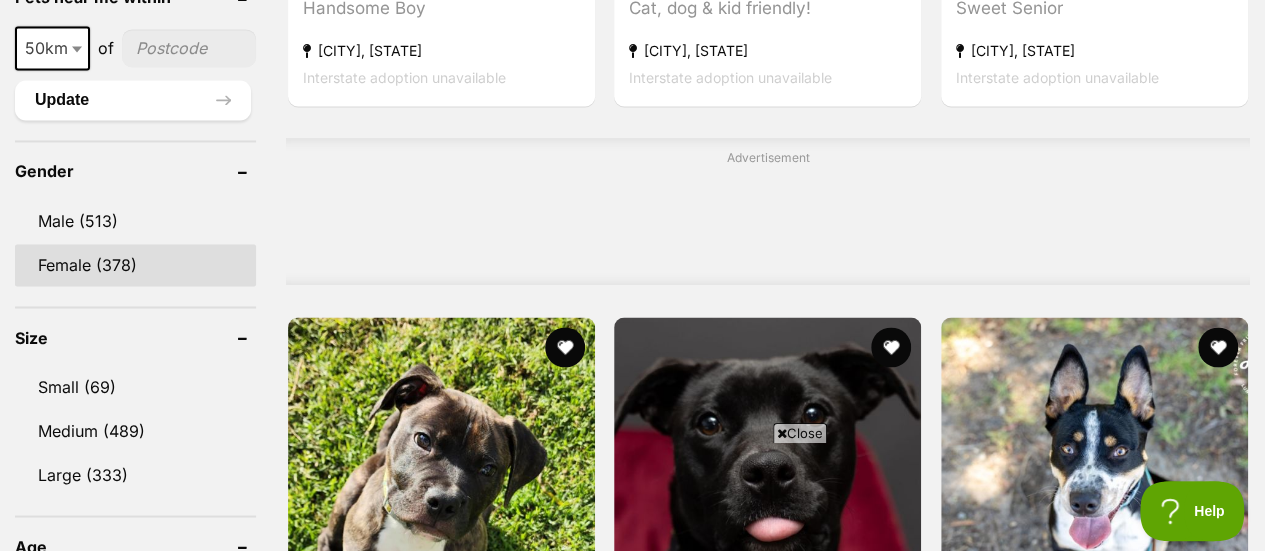 click on "Female (378)" at bounding box center (135, 265) 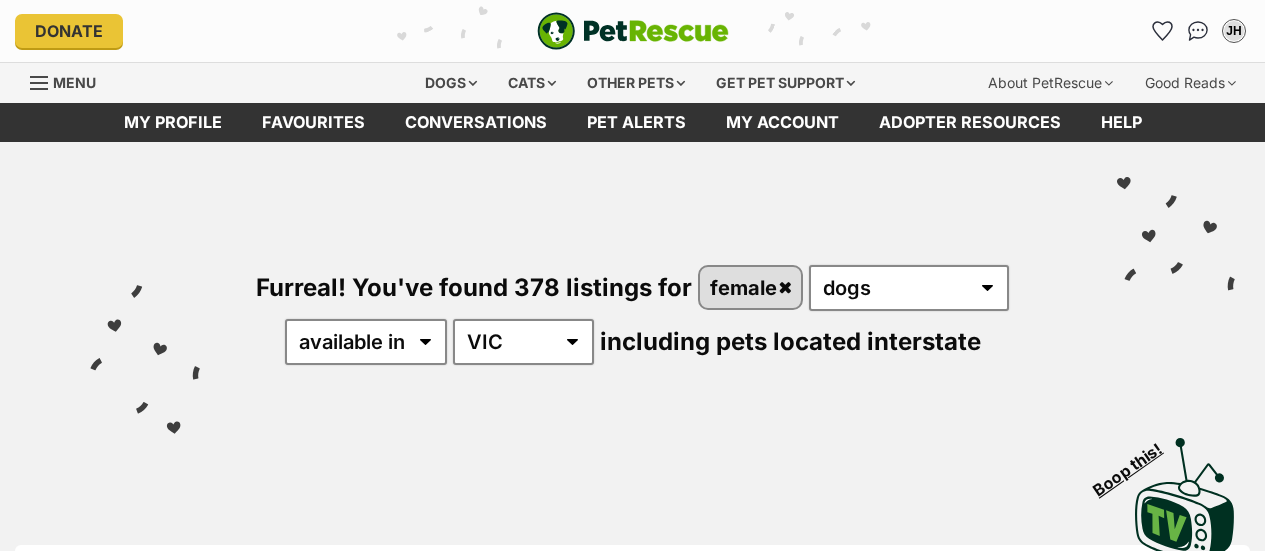scroll, scrollTop: 0, scrollLeft: 0, axis: both 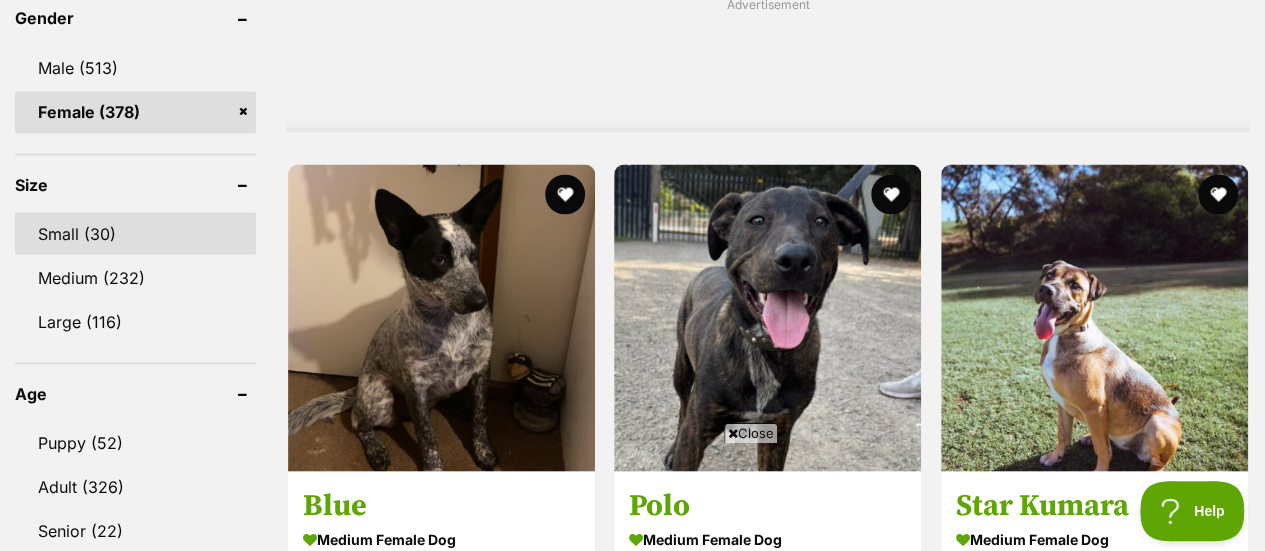 click on "Small (30)" at bounding box center (135, 233) 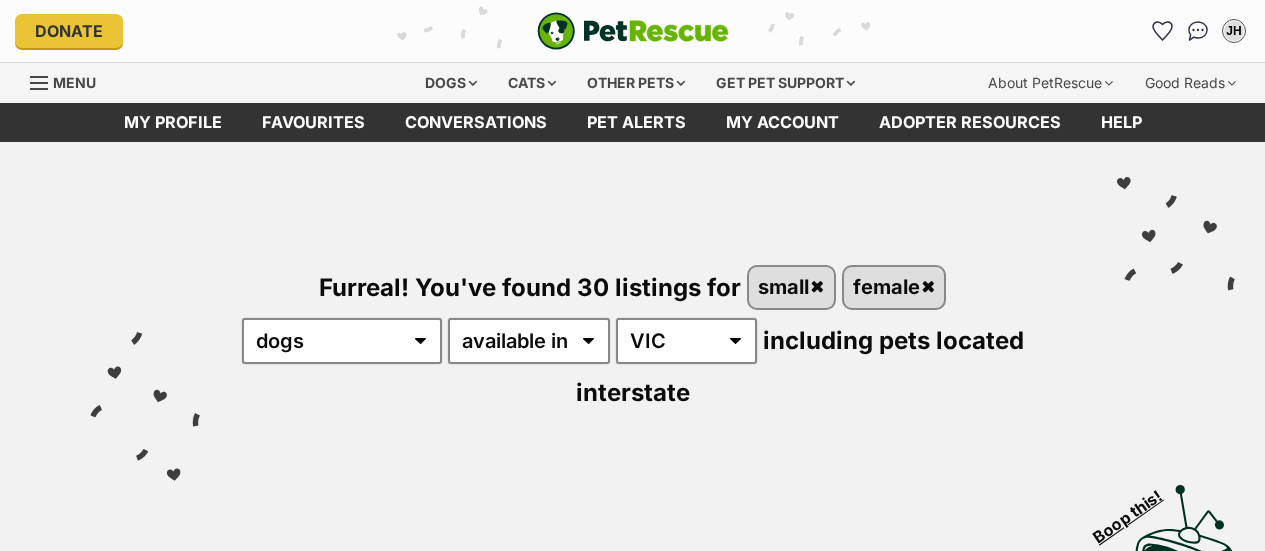 scroll, scrollTop: 0, scrollLeft: 0, axis: both 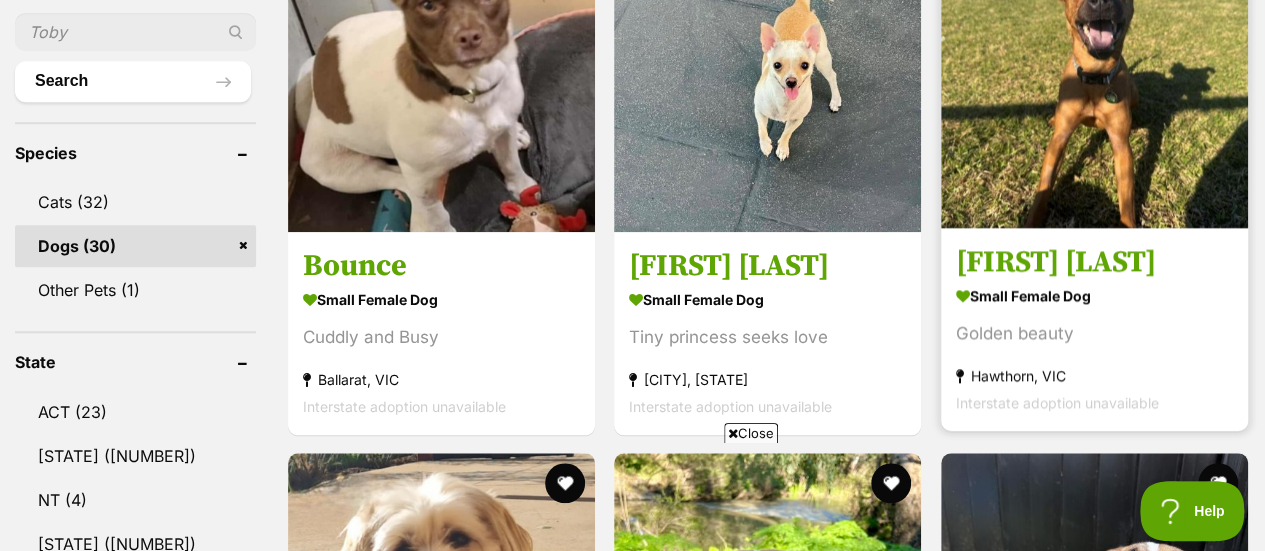 click at bounding box center (1094, 74) 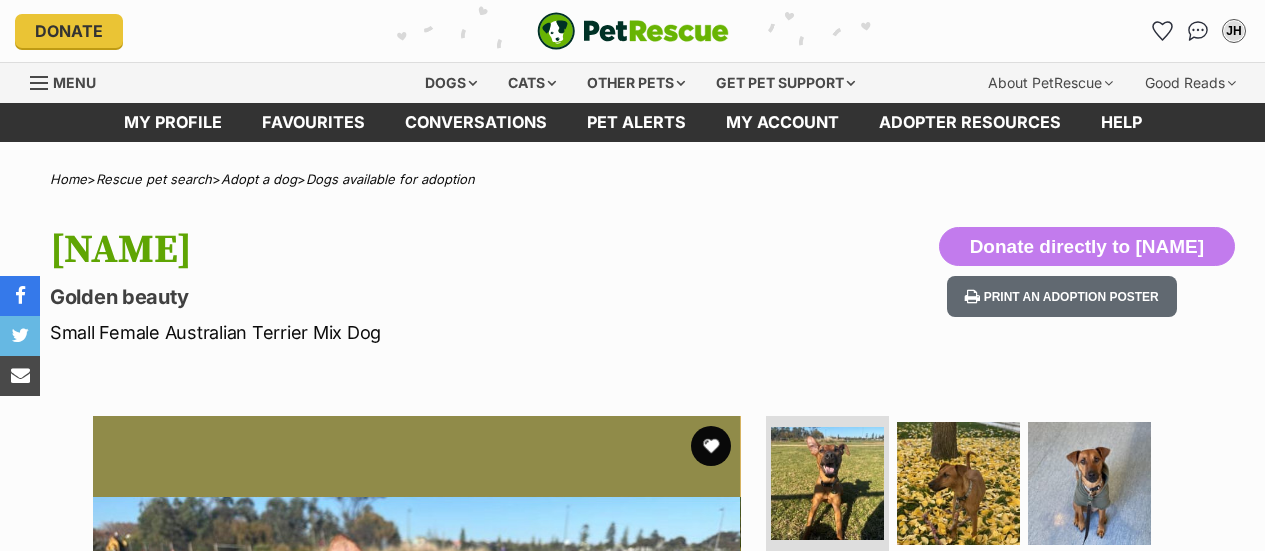 scroll, scrollTop: 0, scrollLeft: 0, axis: both 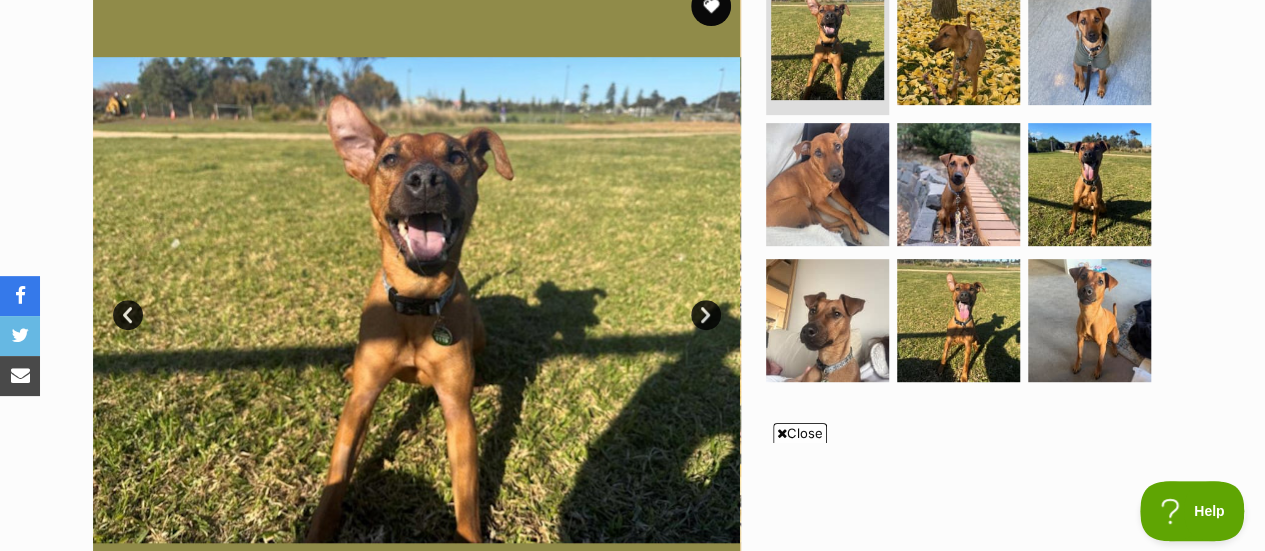 click on "Next" at bounding box center [706, 315] 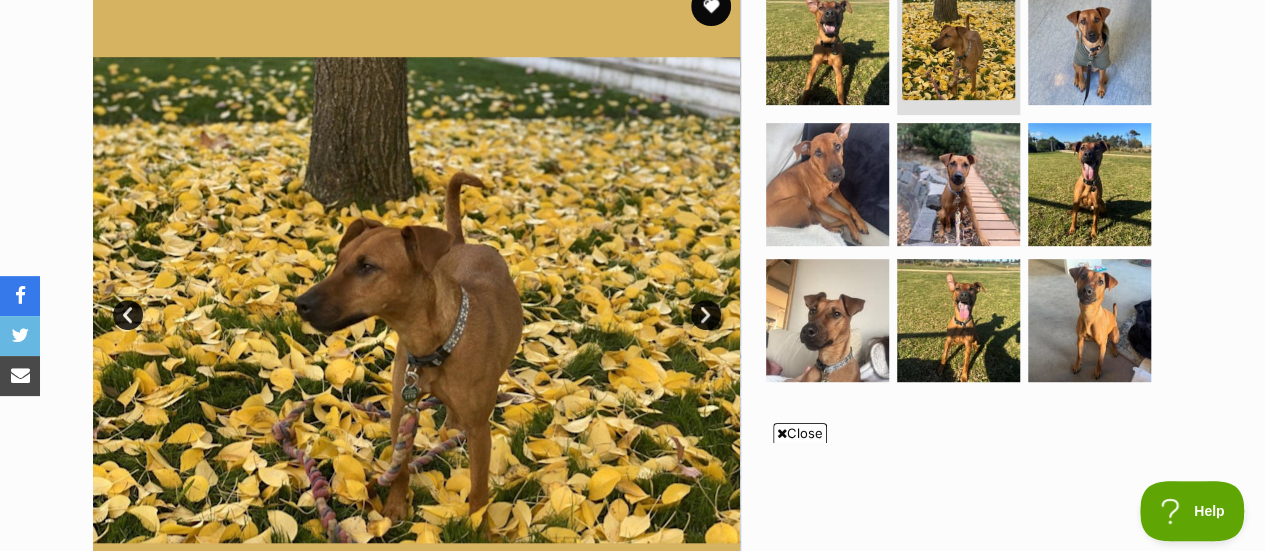 click on "Next" at bounding box center [706, 315] 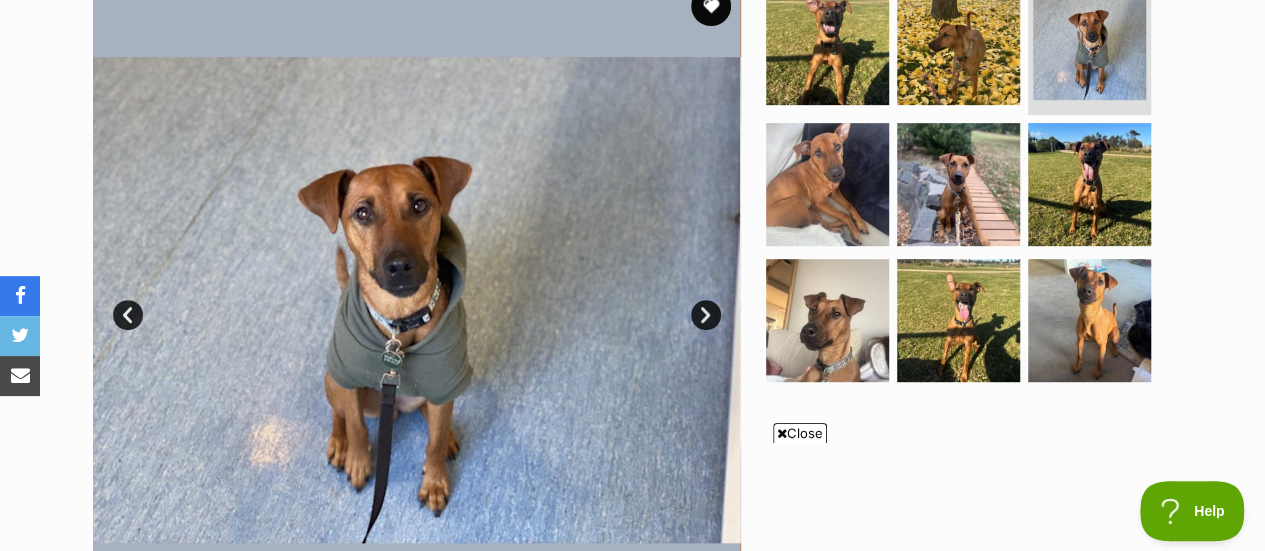 click on "Next" at bounding box center (706, 315) 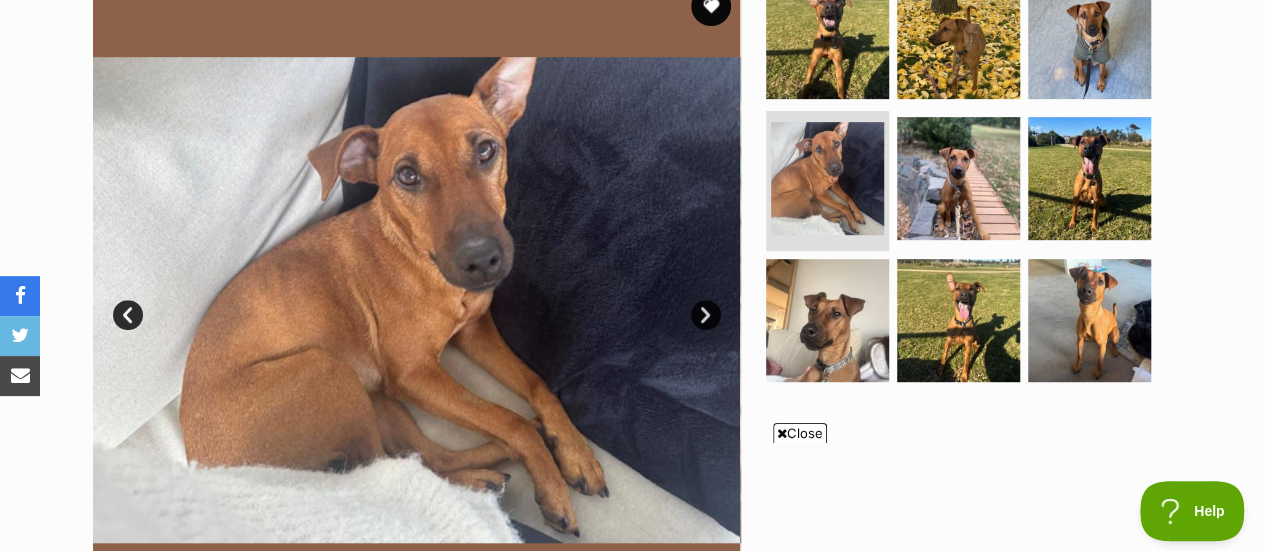 click on "Next" at bounding box center [706, 315] 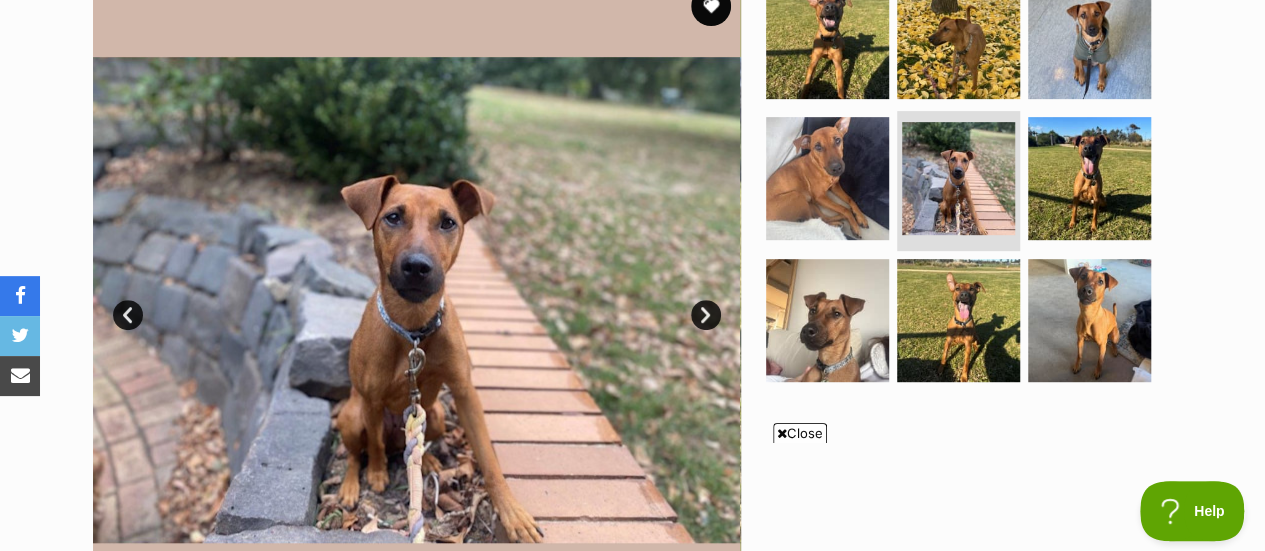 click on "Next" at bounding box center (706, 315) 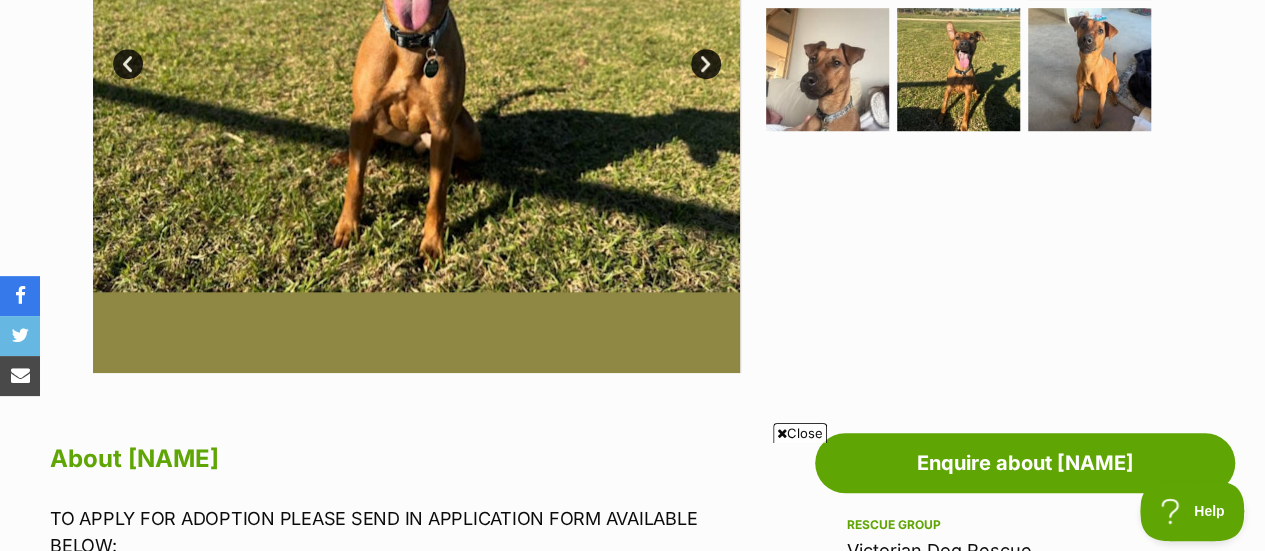 scroll, scrollTop: 710, scrollLeft: 0, axis: vertical 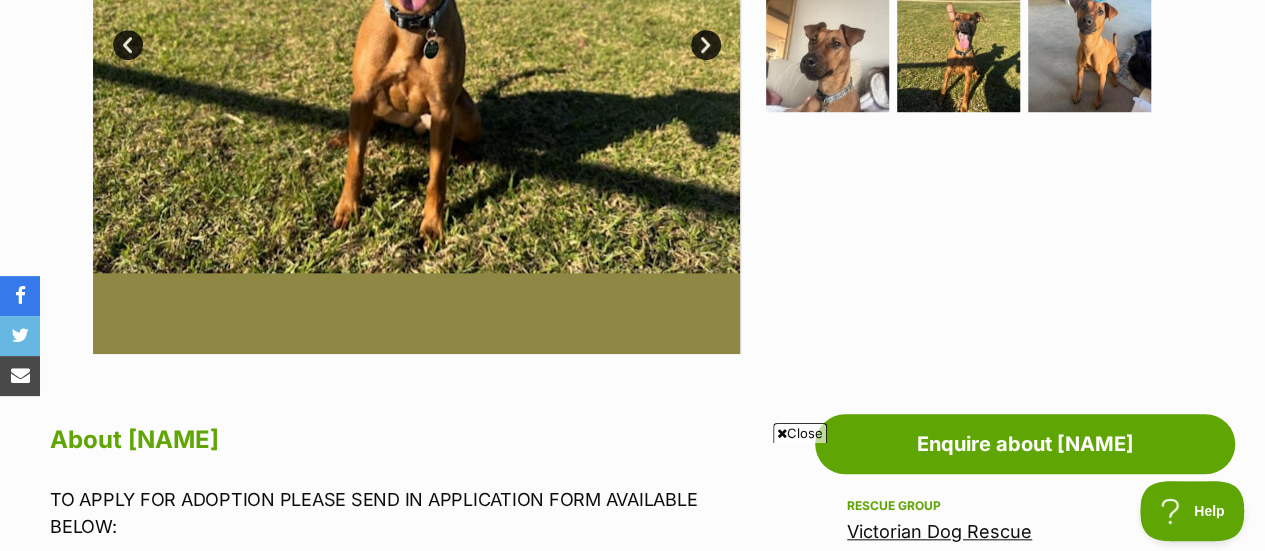 click at bounding box center [782, 433] 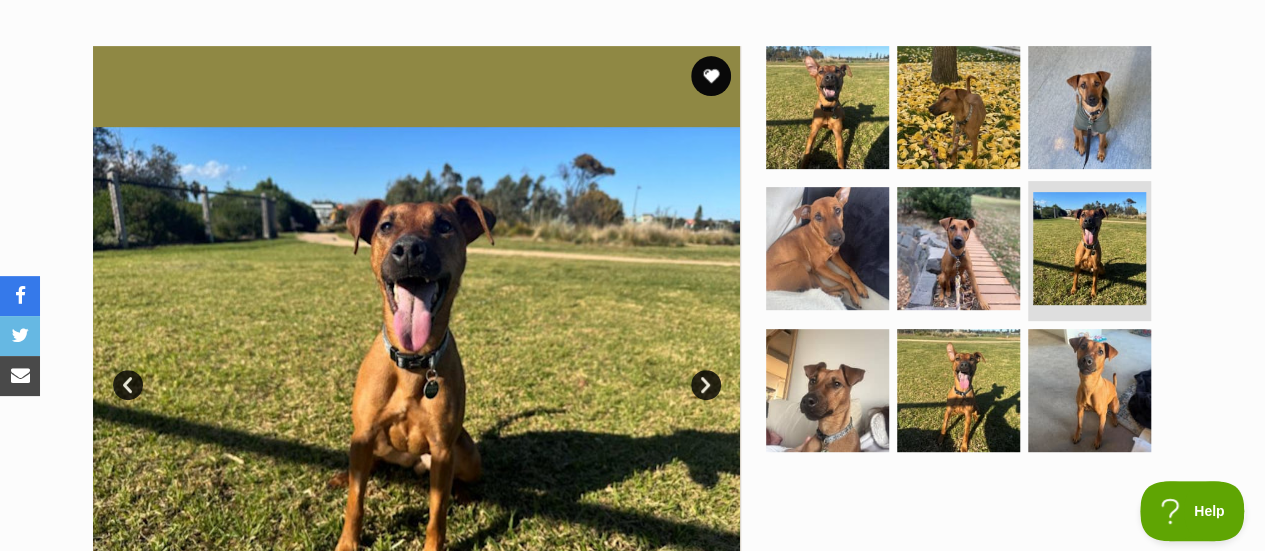 scroll, scrollTop: 348, scrollLeft: 0, axis: vertical 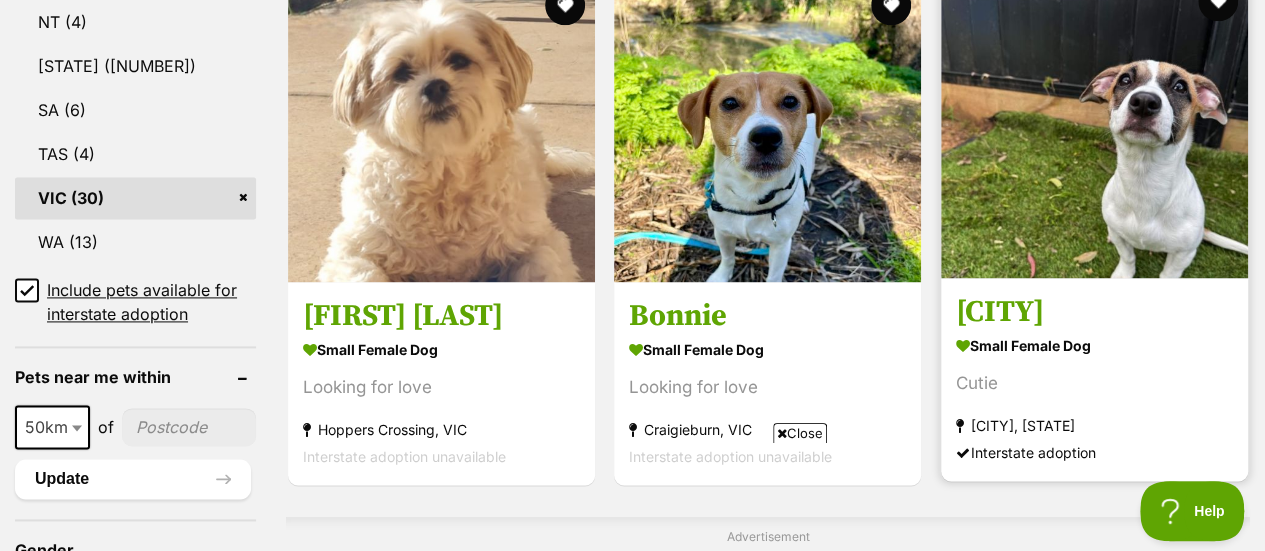 click at bounding box center (1094, 124) 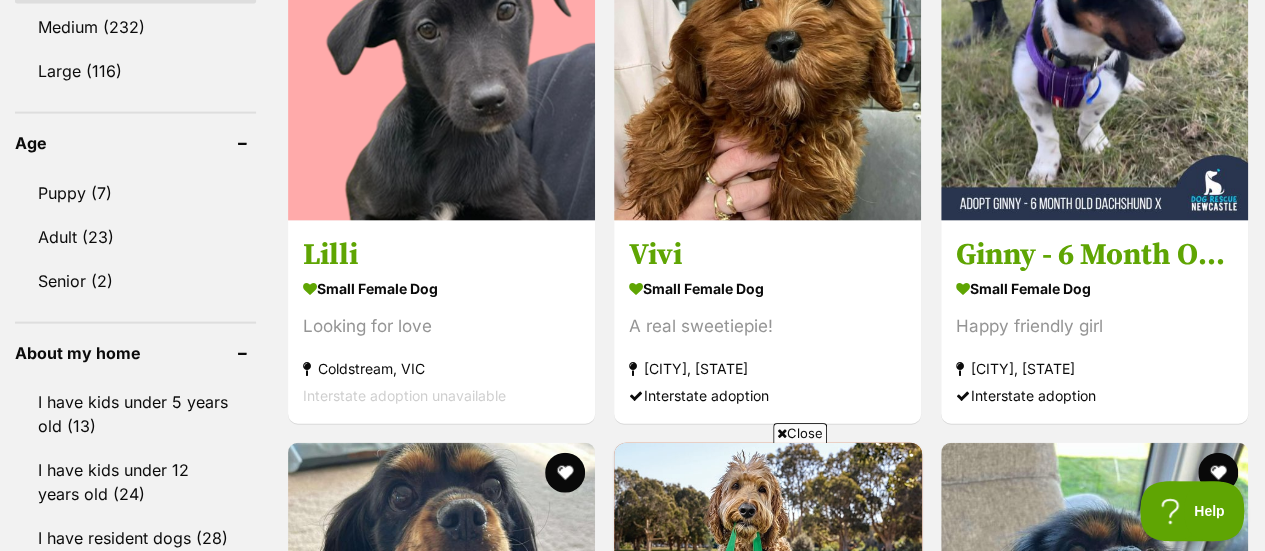 scroll, scrollTop: 2045, scrollLeft: 0, axis: vertical 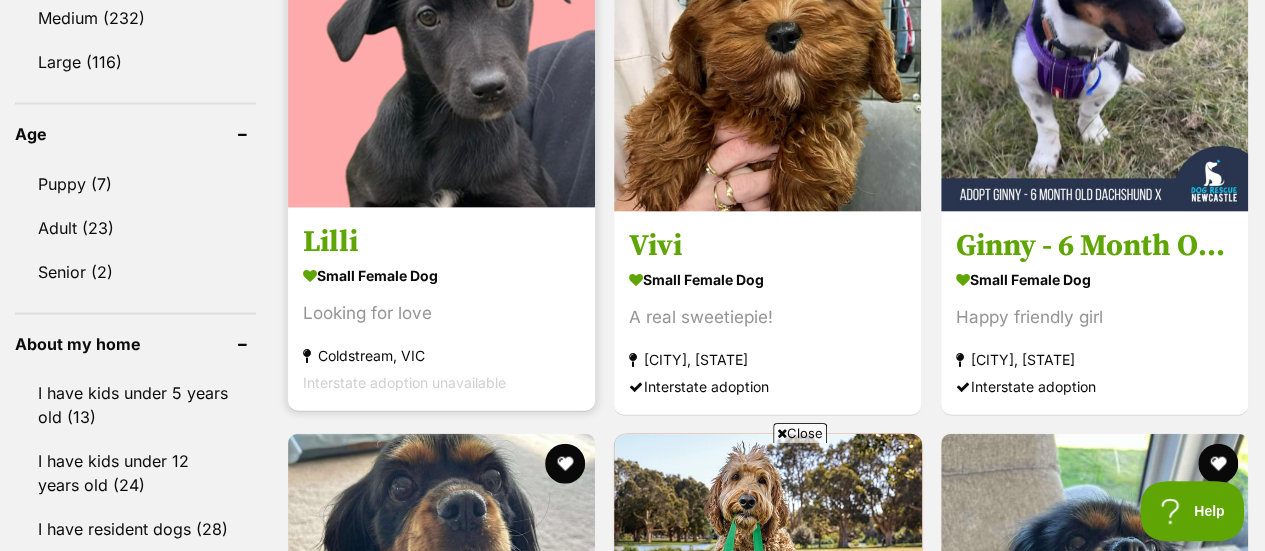 click at bounding box center (441, 54) 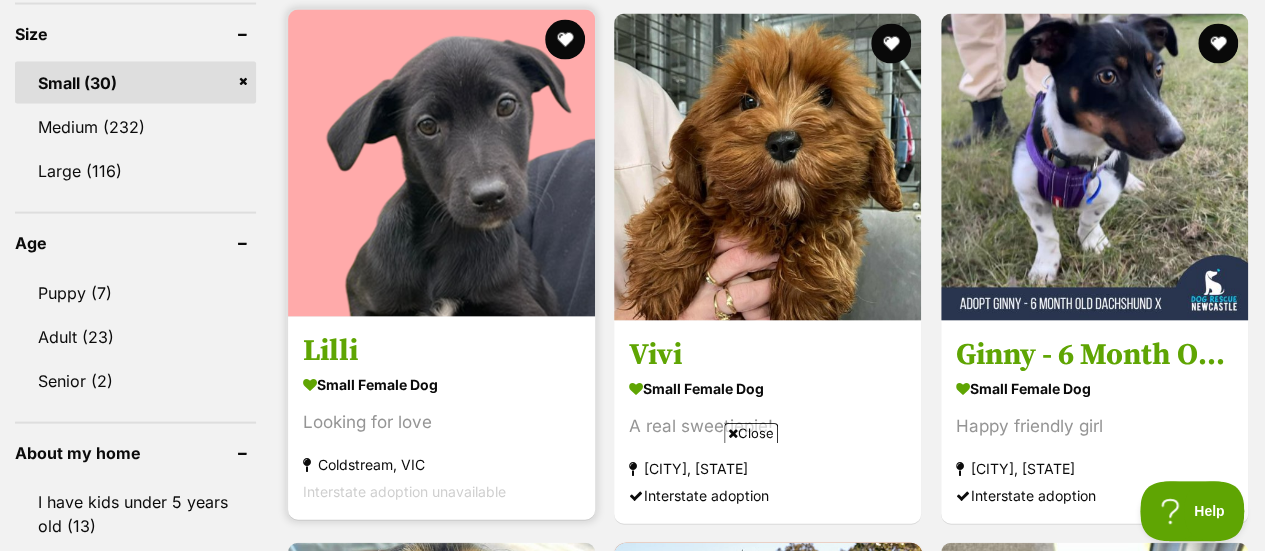 scroll, scrollTop: 1936, scrollLeft: 0, axis: vertical 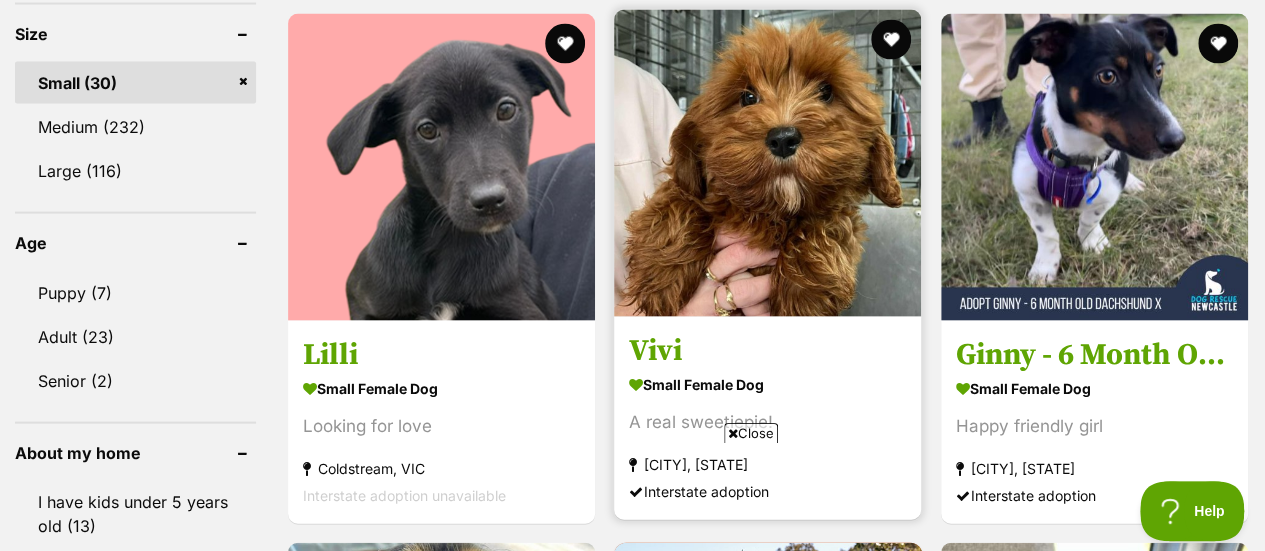 click at bounding box center [767, 163] 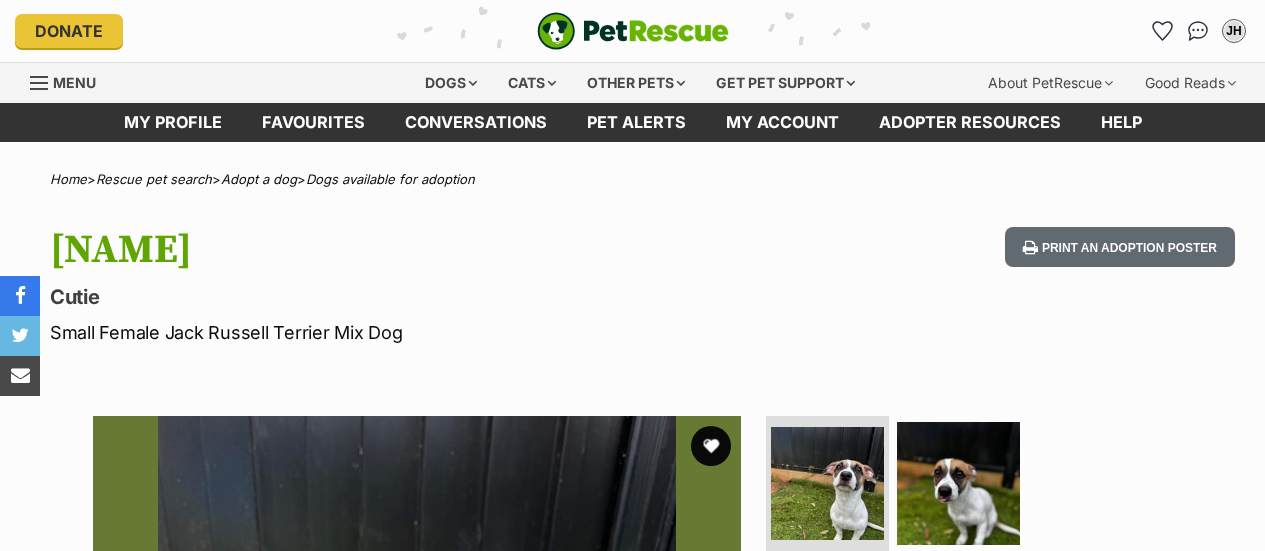 scroll, scrollTop: 0, scrollLeft: 0, axis: both 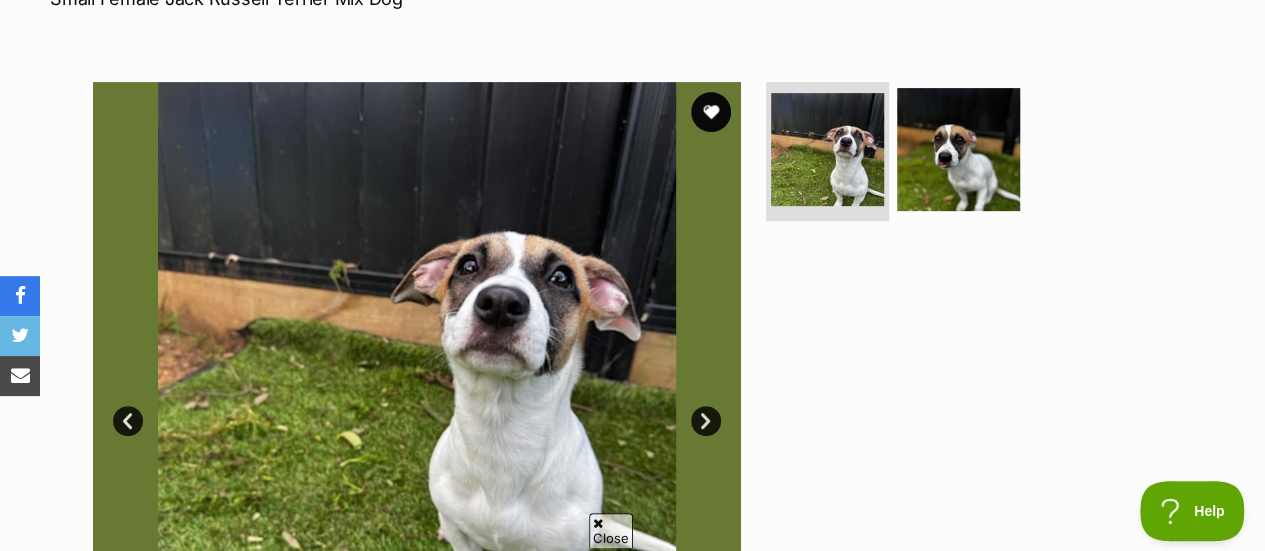 click on "Next" at bounding box center [706, 421] 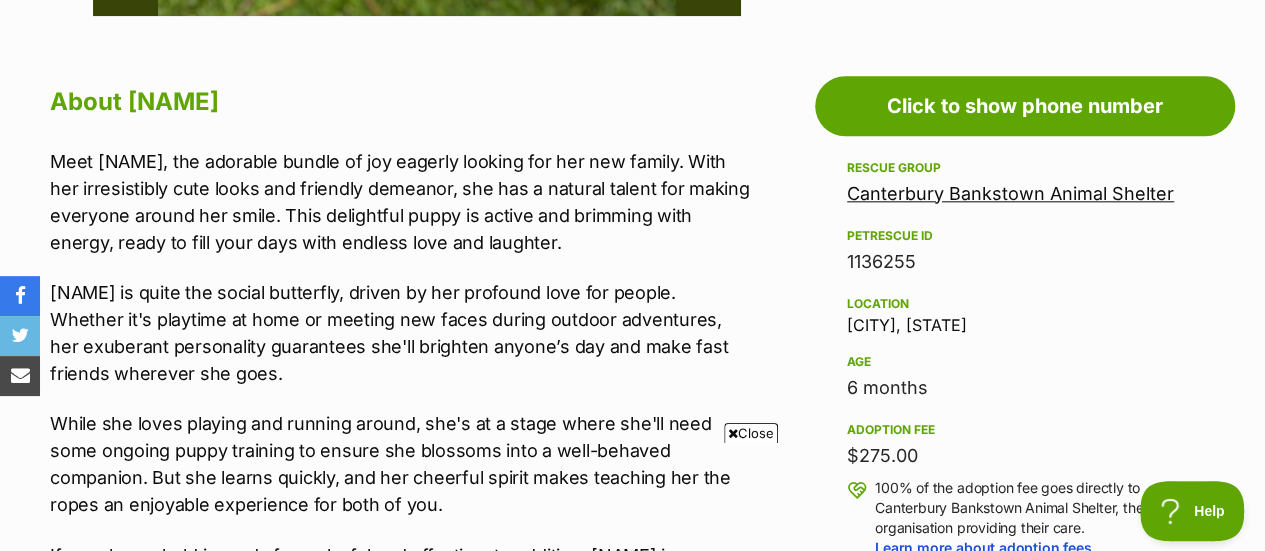 scroll, scrollTop: 0, scrollLeft: 0, axis: both 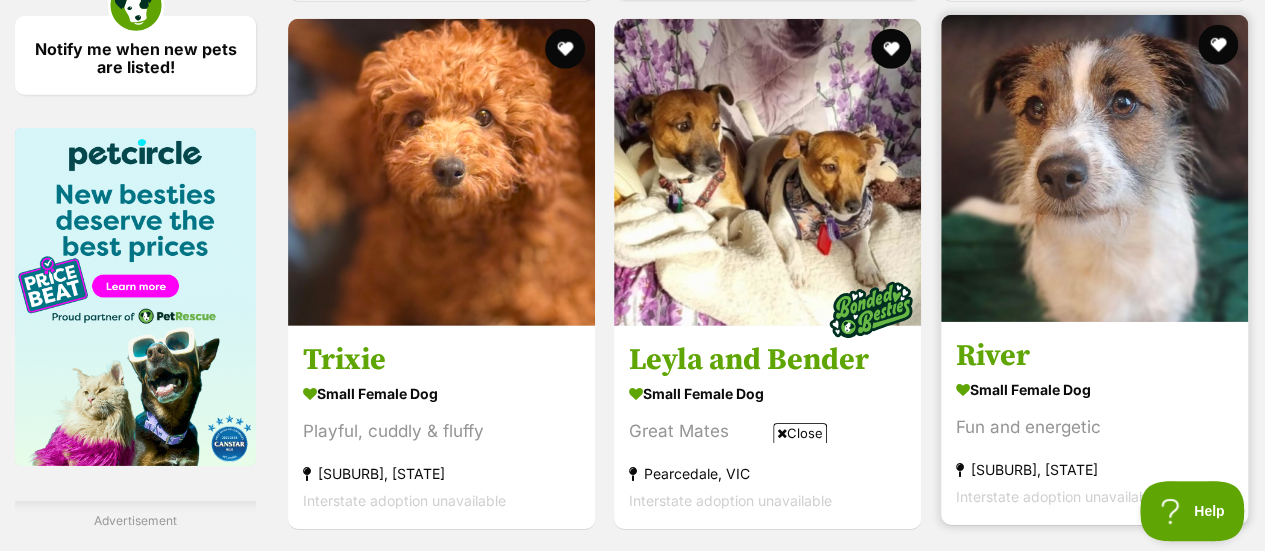 click at bounding box center [1094, 168] 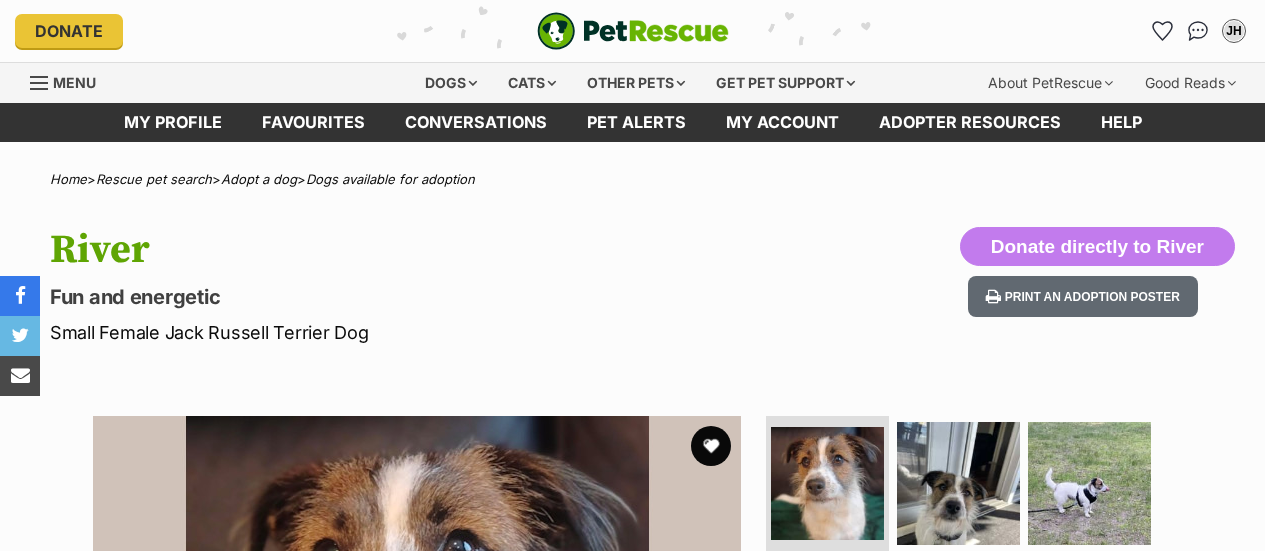 scroll, scrollTop: 0, scrollLeft: 0, axis: both 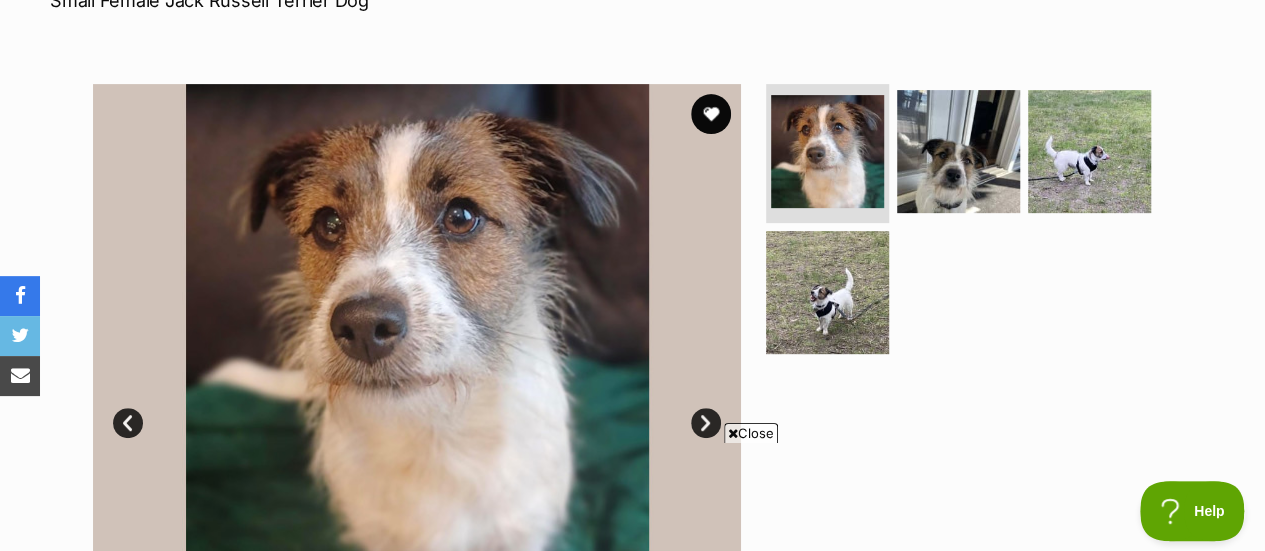click on "Next" at bounding box center (706, 423) 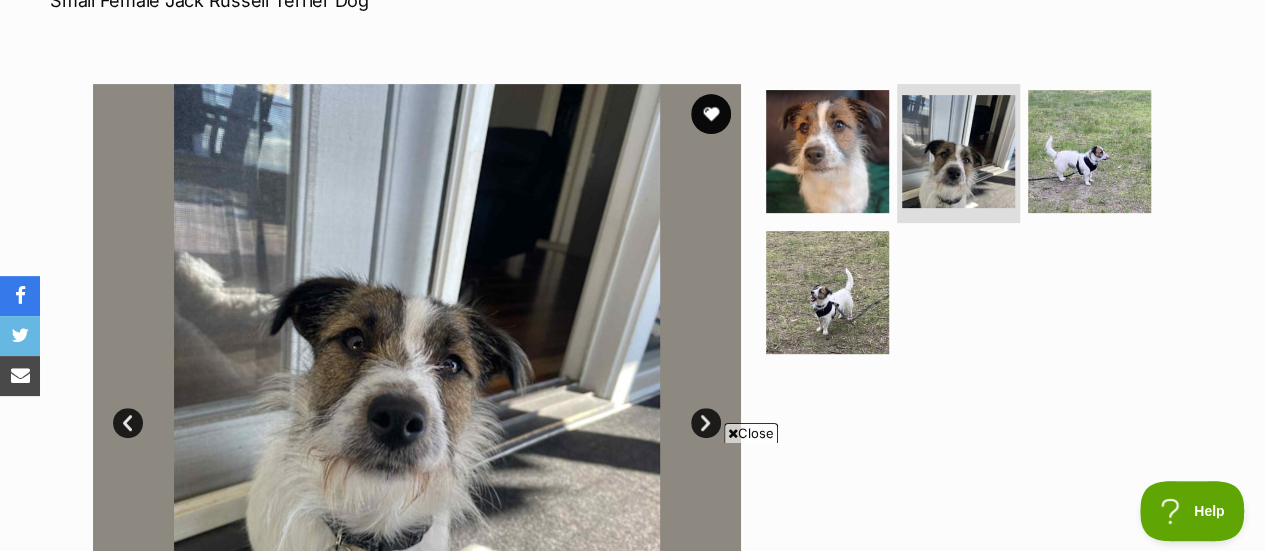 click on "Next" at bounding box center [706, 423] 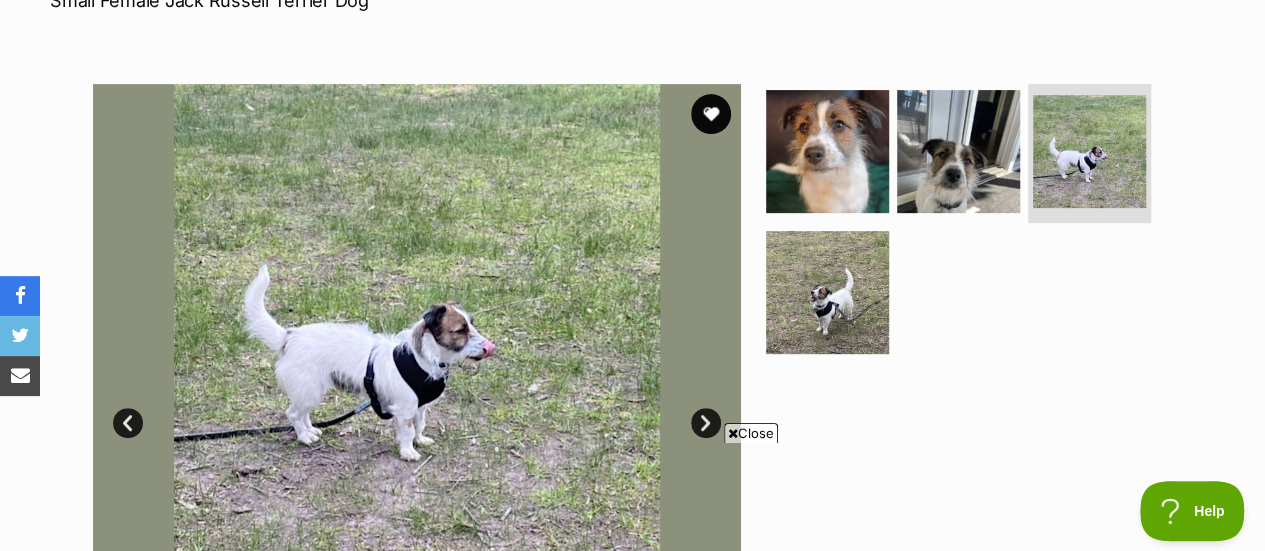click at bounding box center [417, 408] 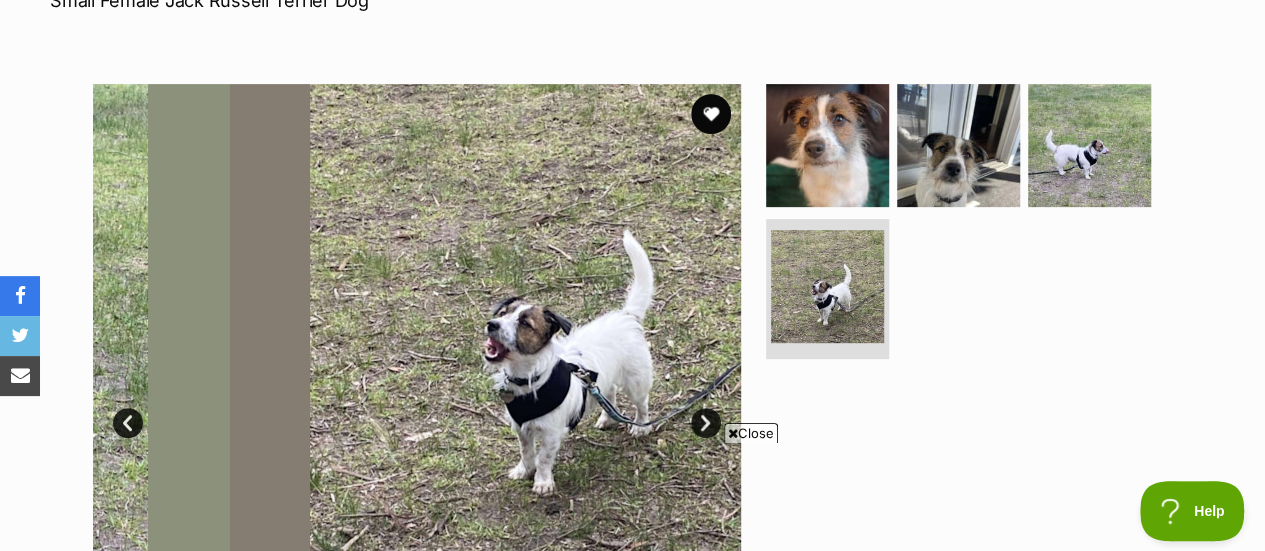 click at bounding box center [733, 433] 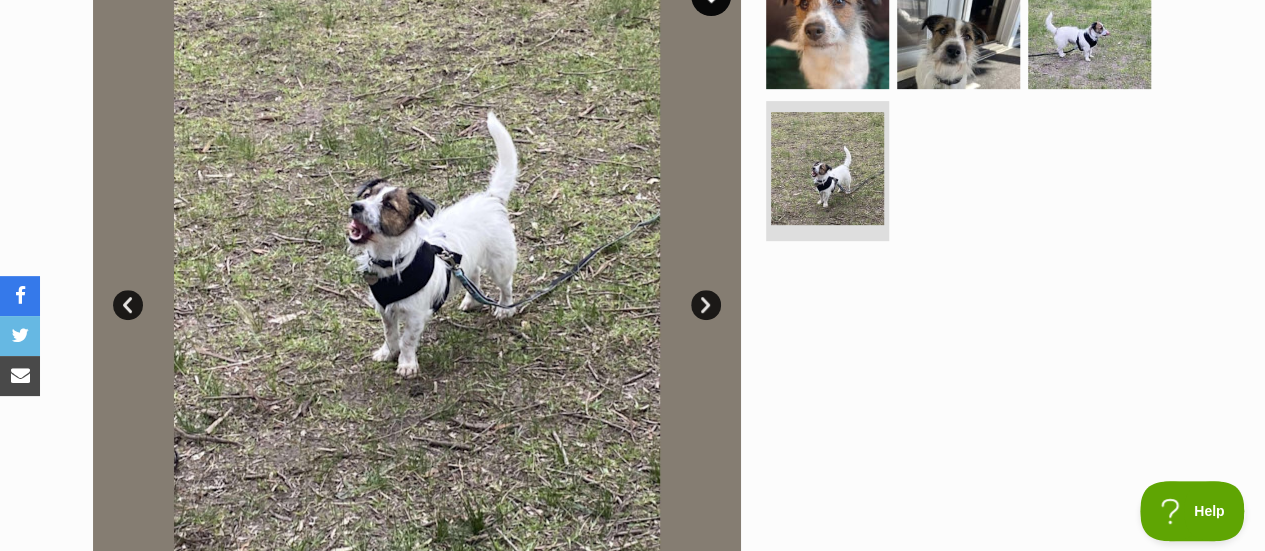 scroll, scrollTop: 446, scrollLeft: 0, axis: vertical 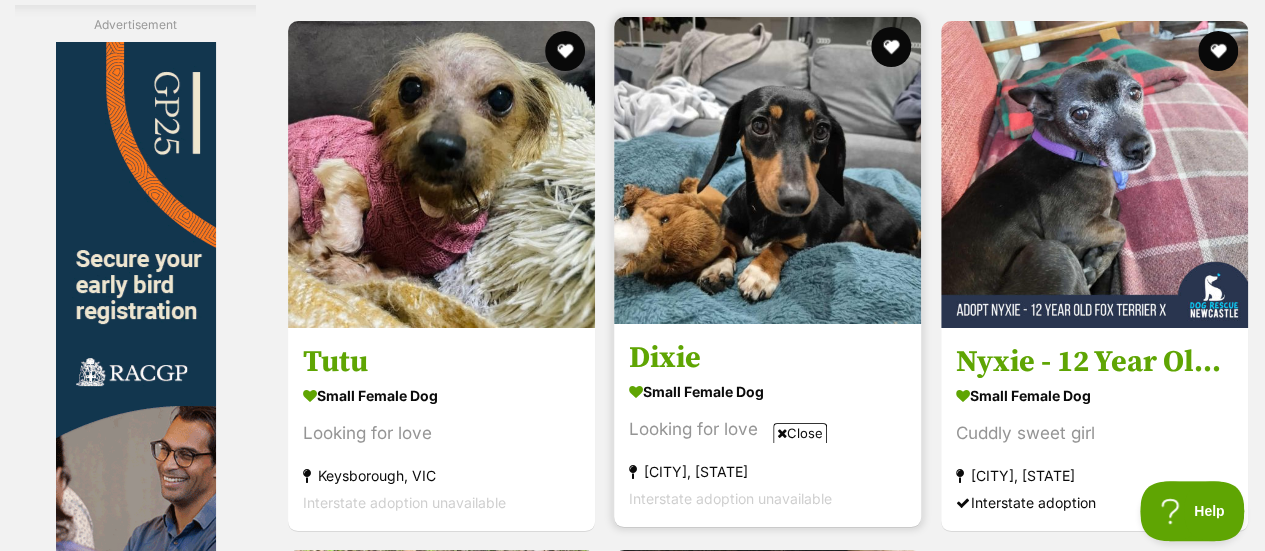 click at bounding box center [767, 170] 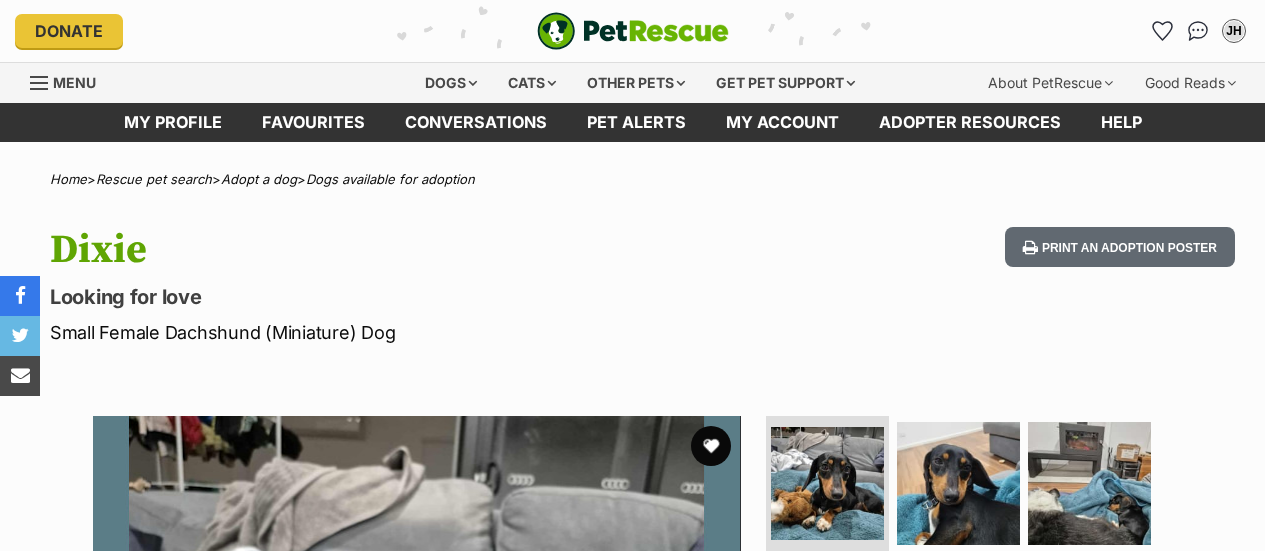scroll, scrollTop: 0, scrollLeft: 0, axis: both 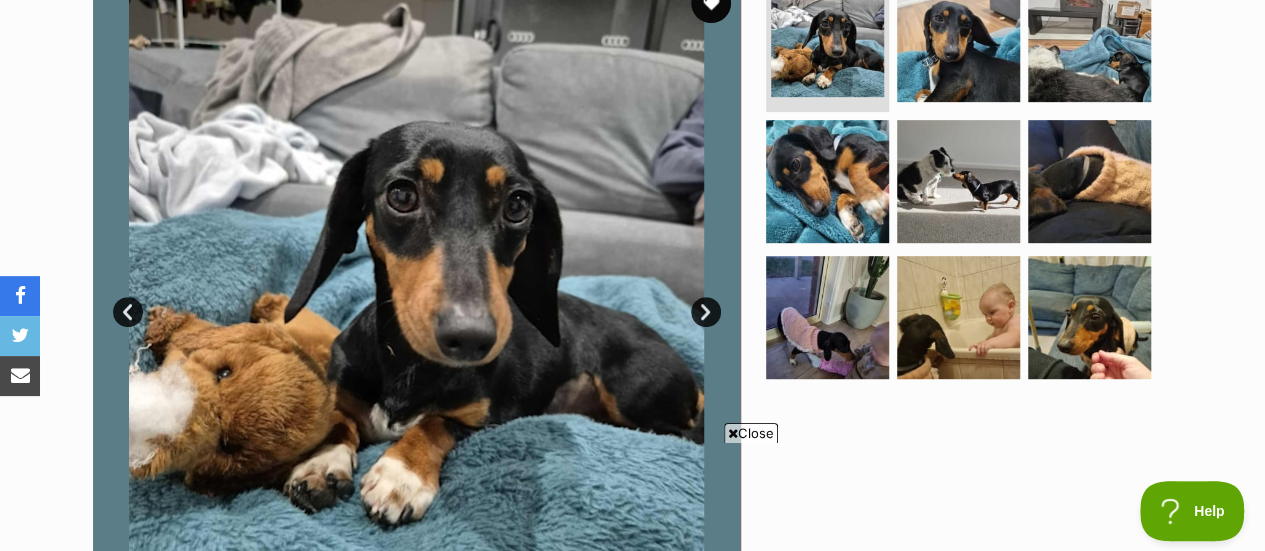 click on "Next" at bounding box center [706, 312] 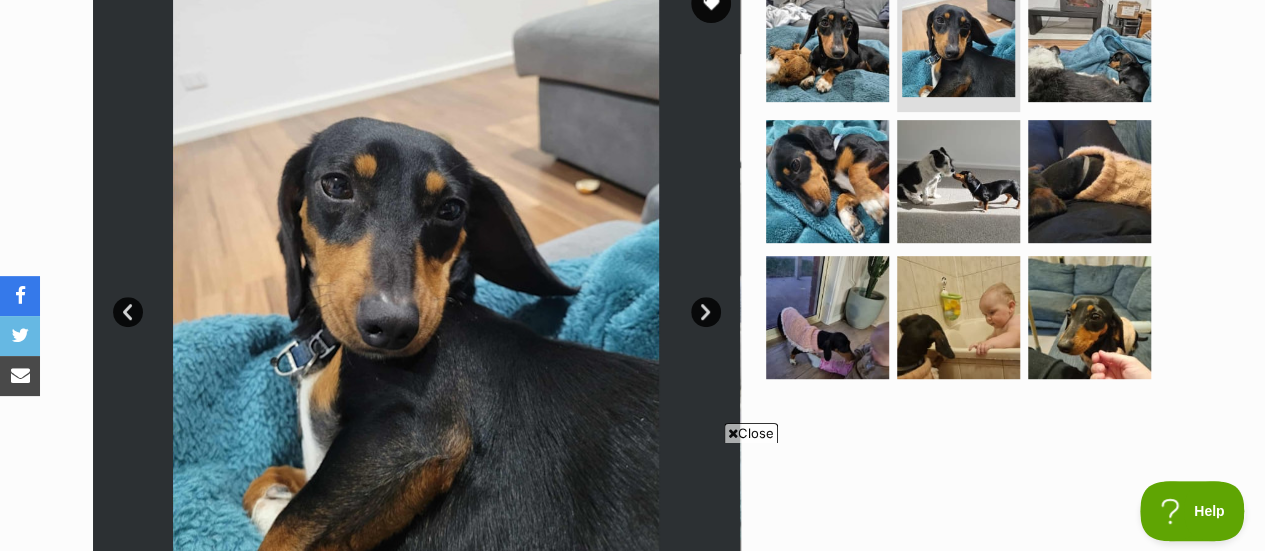 click on "Next" at bounding box center [706, 312] 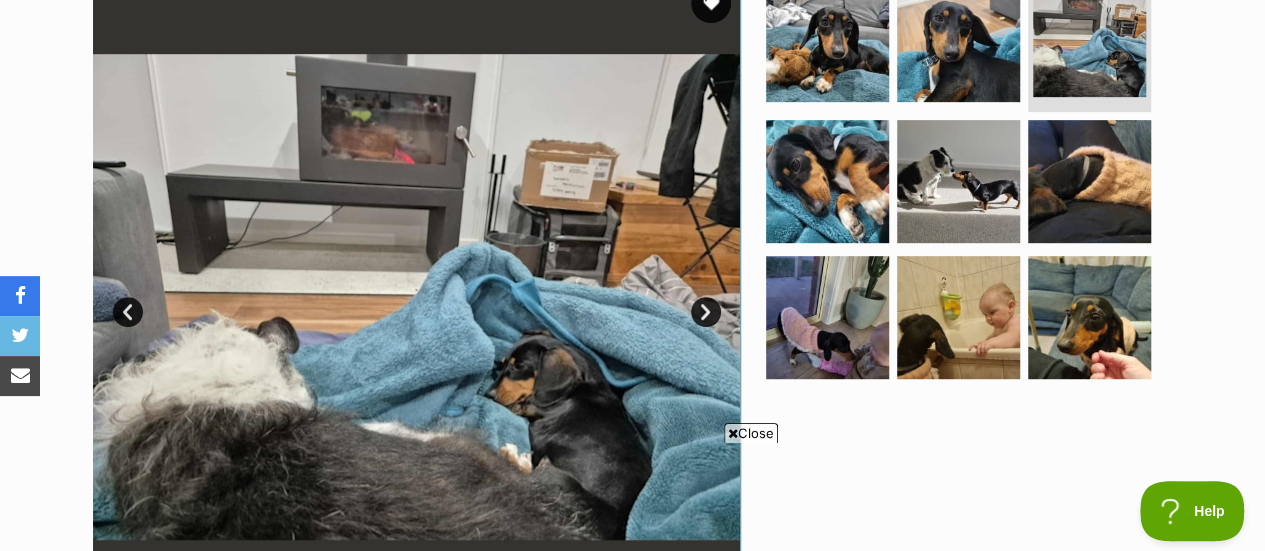 click on "Next" at bounding box center [706, 312] 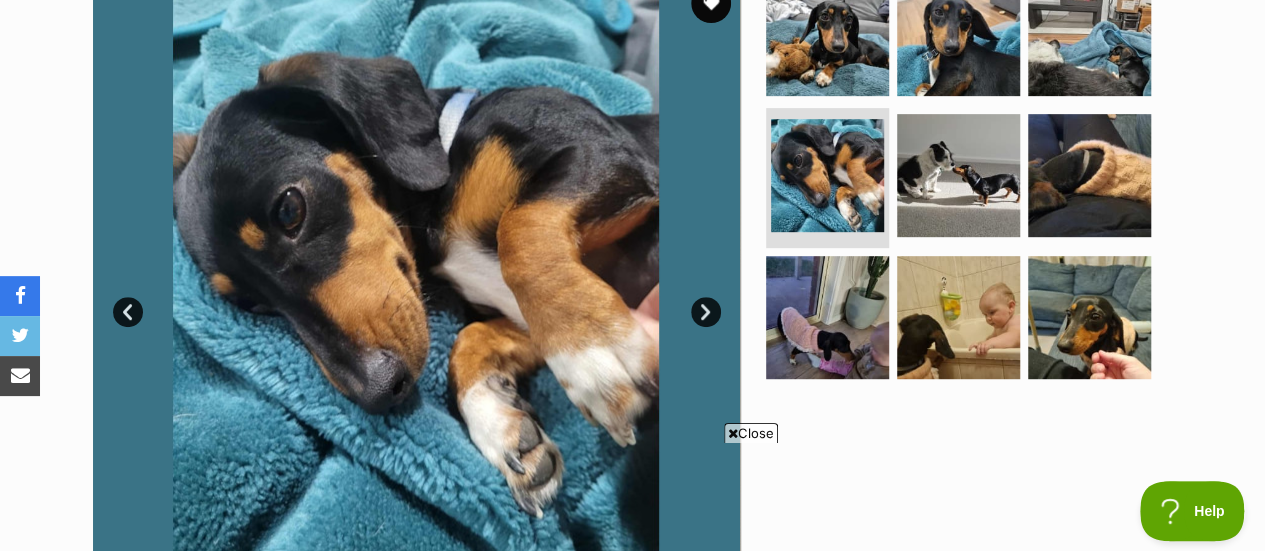 click on "Next" at bounding box center (706, 312) 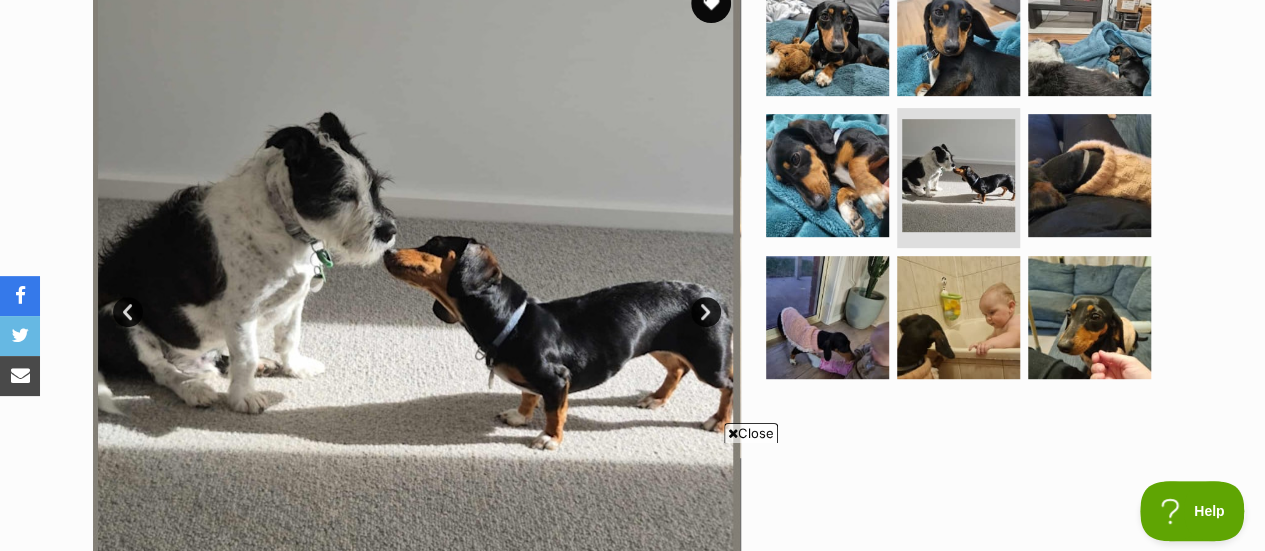 click on "Next" at bounding box center [706, 312] 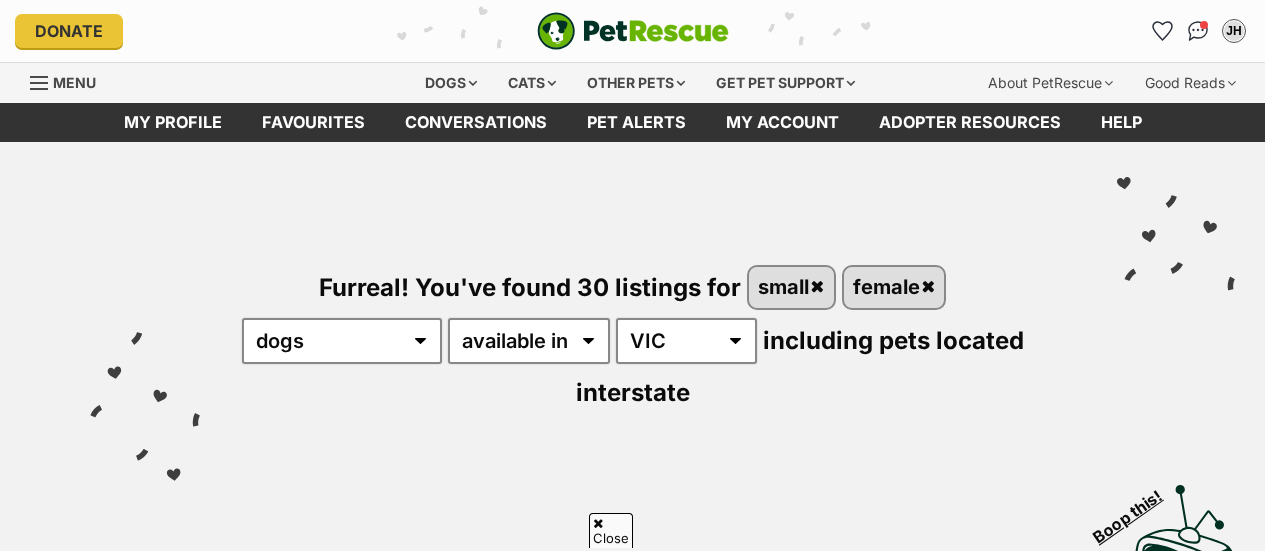 scroll, scrollTop: 3708, scrollLeft: 0, axis: vertical 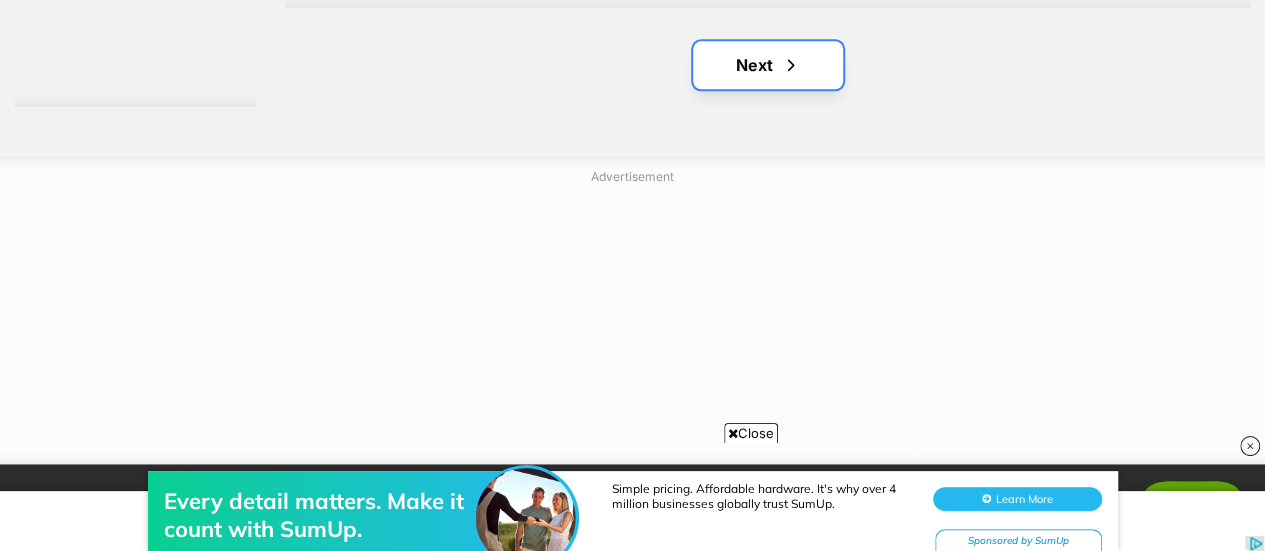 click on "Next" at bounding box center [768, 65] 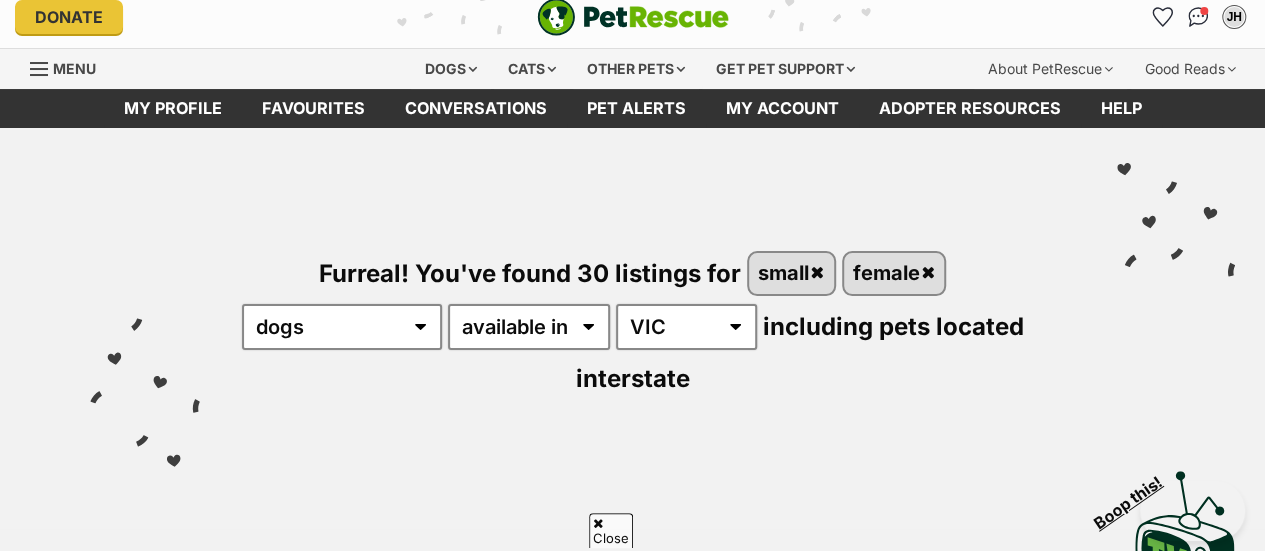 scroll, scrollTop: 449, scrollLeft: 0, axis: vertical 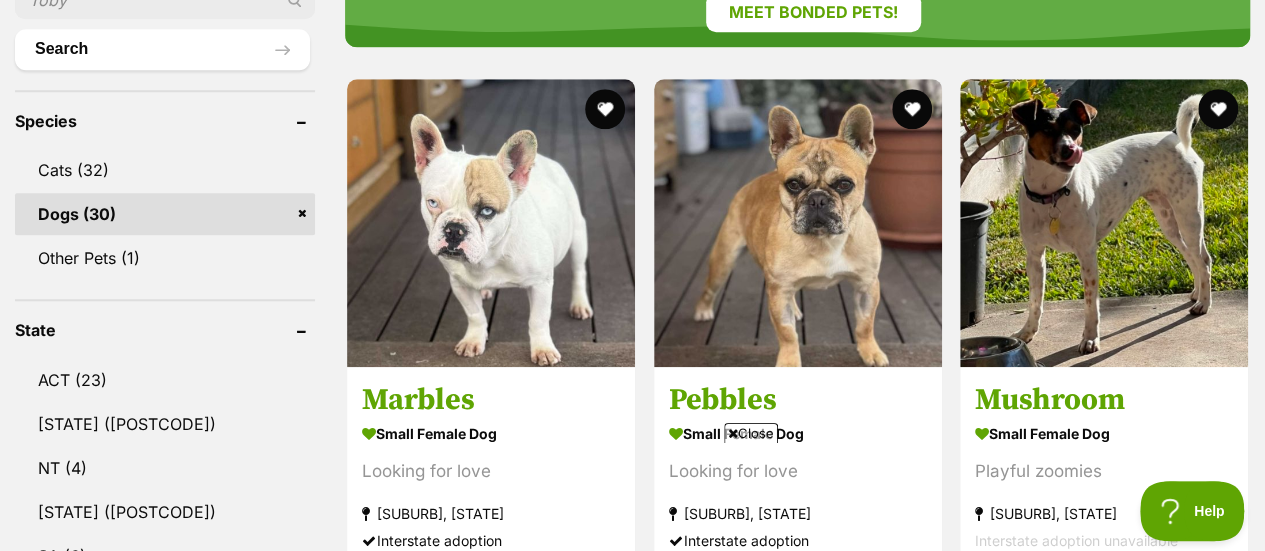 click on "Close" at bounding box center (633, 496) 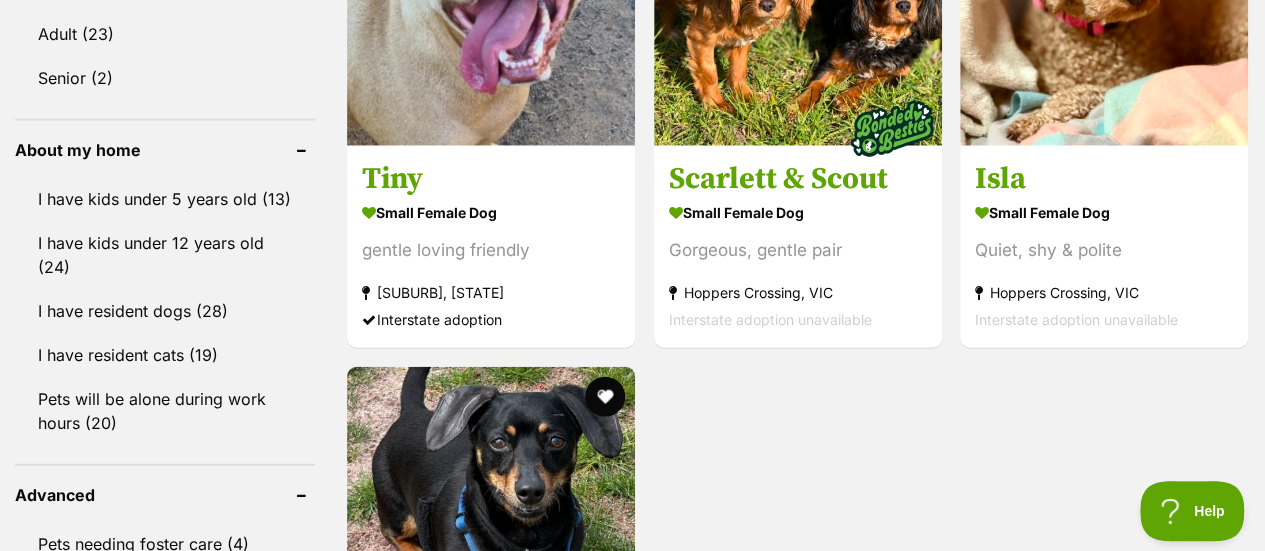scroll, scrollTop: 2240, scrollLeft: 0, axis: vertical 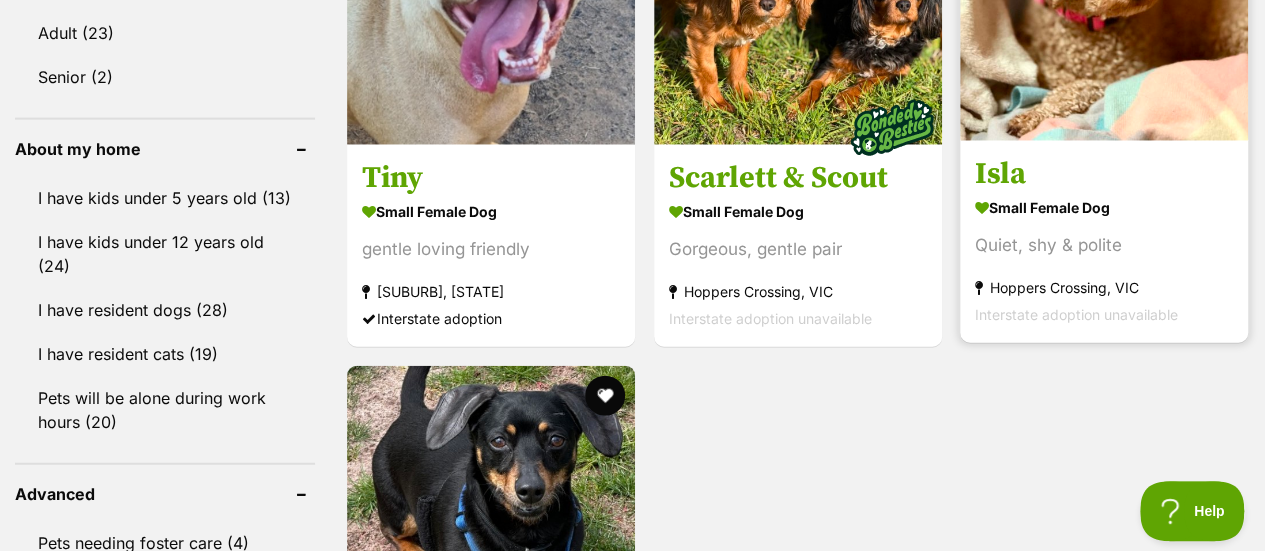 click on "small female Dog" at bounding box center [1104, 207] 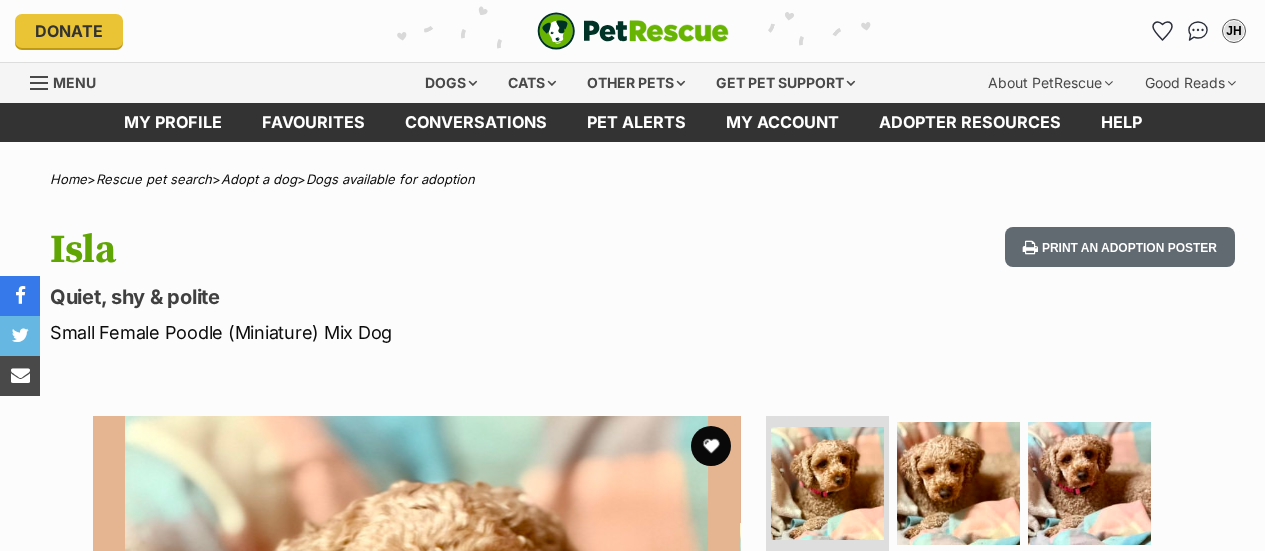 scroll, scrollTop: 0, scrollLeft: 0, axis: both 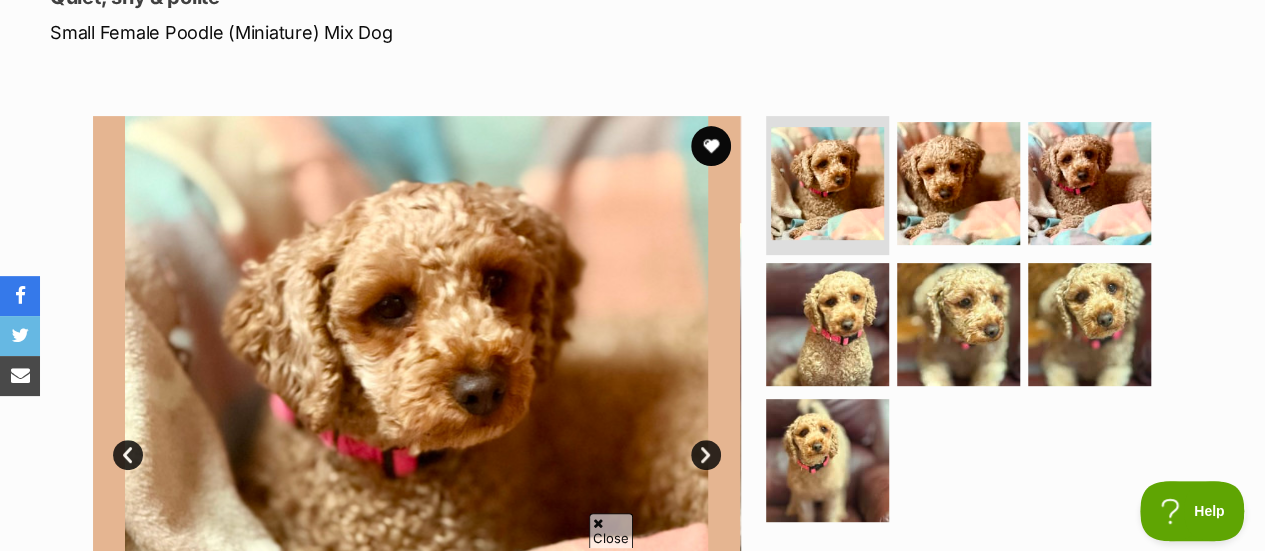 click on "Next" at bounding box center (706, 455) 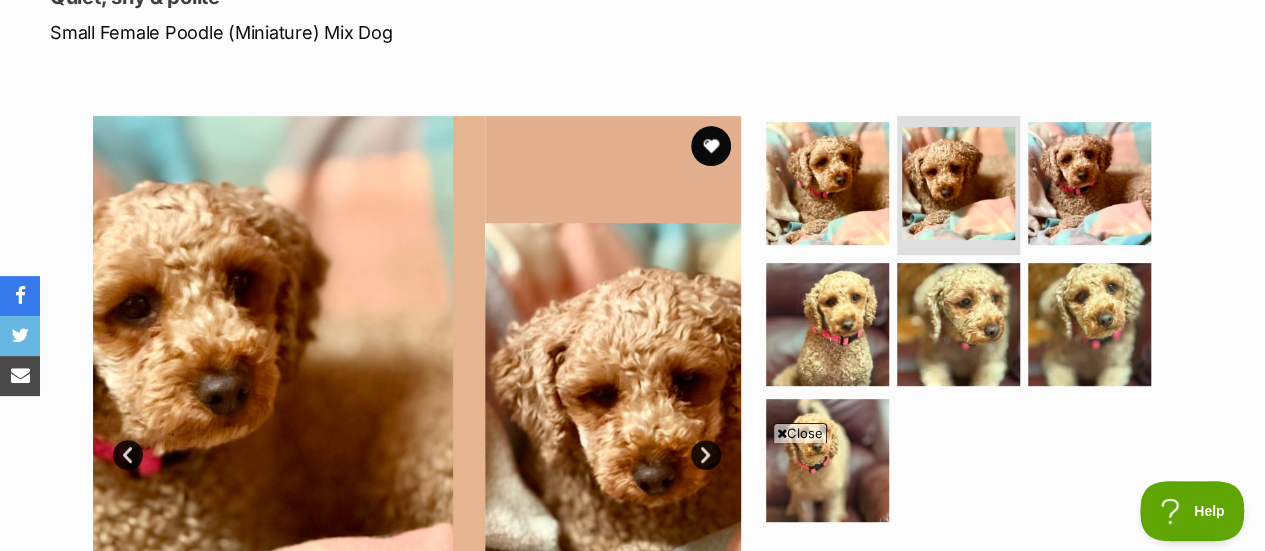 scroll, scrollTop: 0, scrollLeft: 0, axis: both 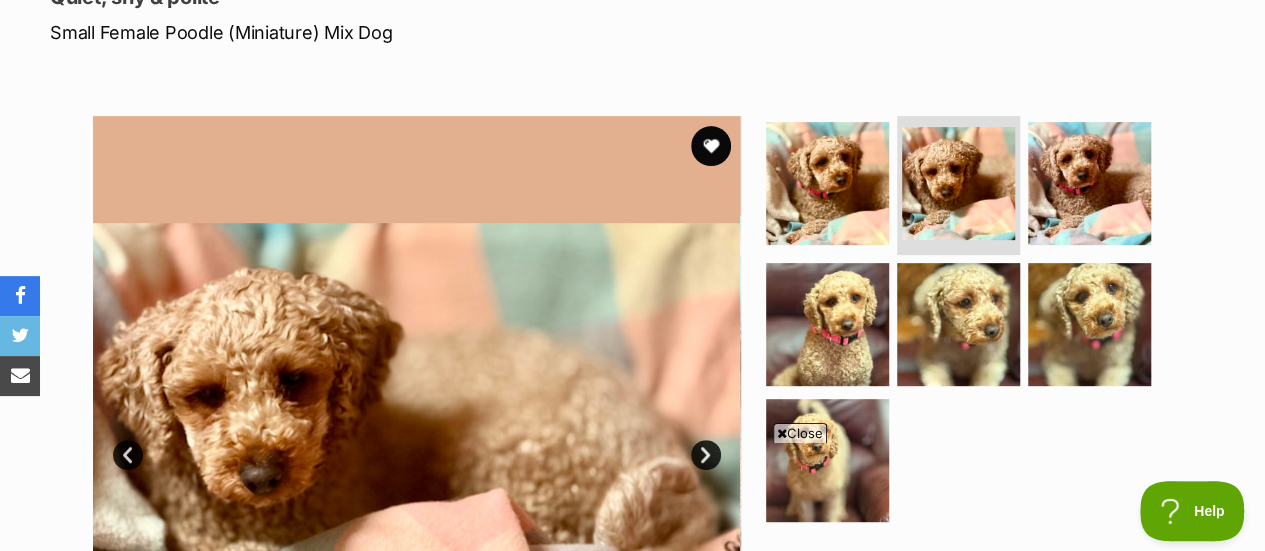 click at bounding box center (416, 440) 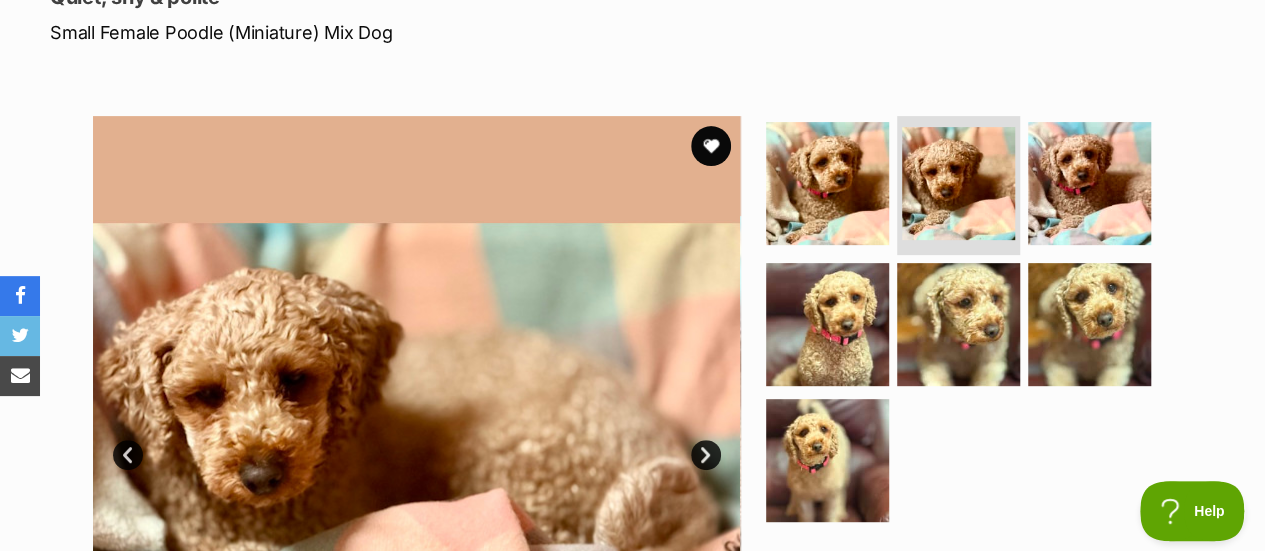 click on "Next" at bounding box center (706, 455) 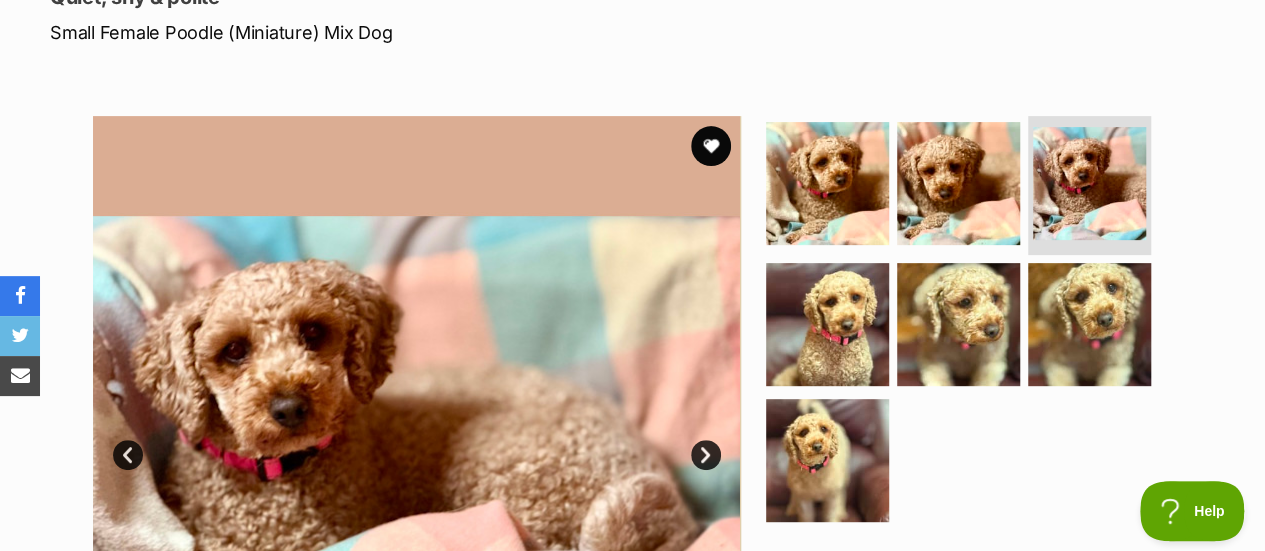 click on "Next" at bounding box center [706, 455] 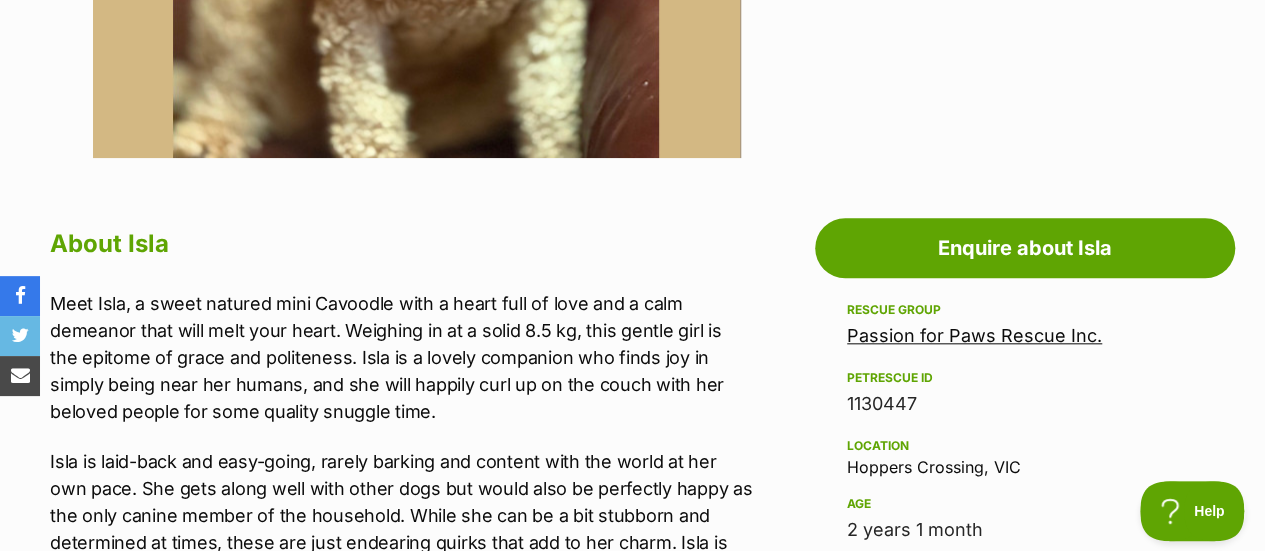scroll, scrollTop: 935, scrollLeft: 0, axis: vertical 